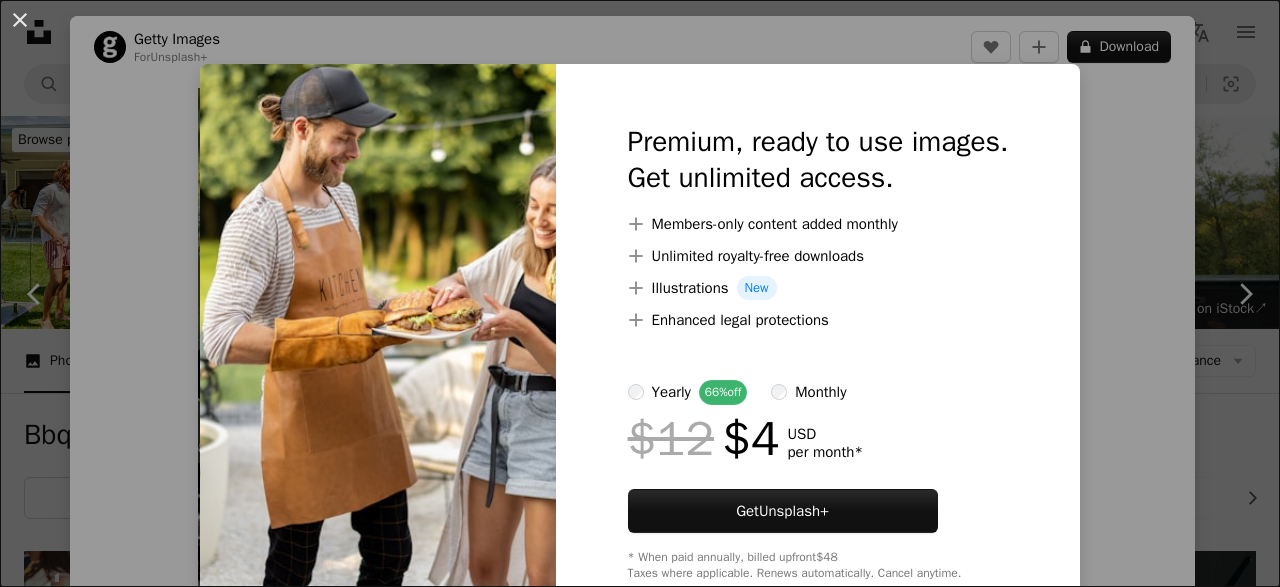 scroll, scrollTop: 2184, scrollLeft: 0, axis: vertical 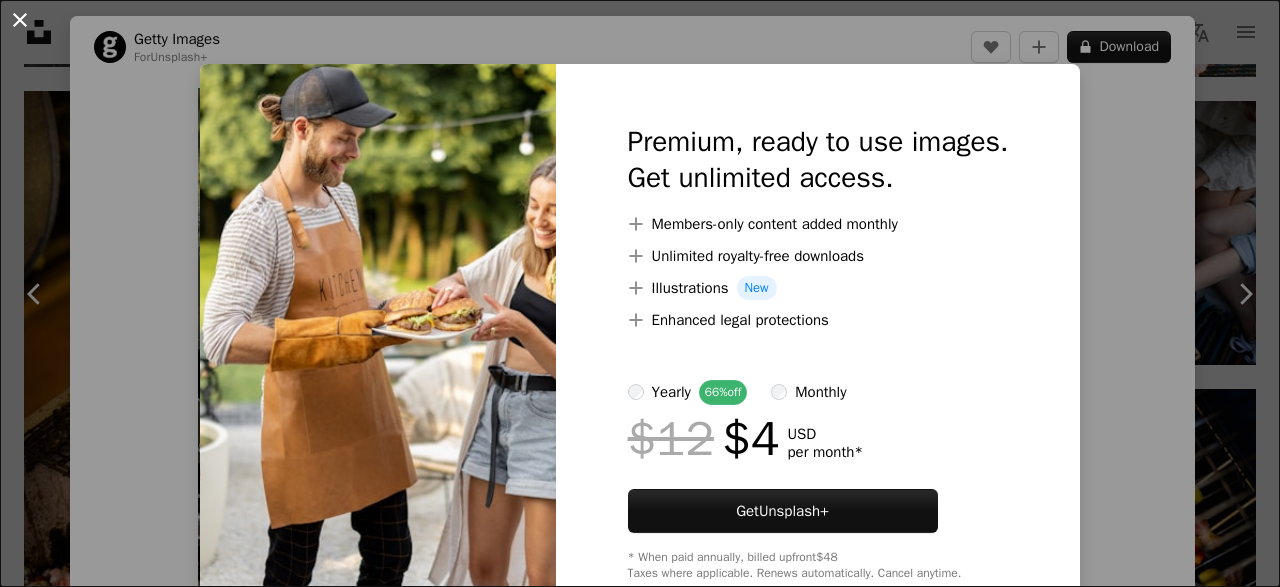 click on "An X shape" at bounding box center (20, 20) 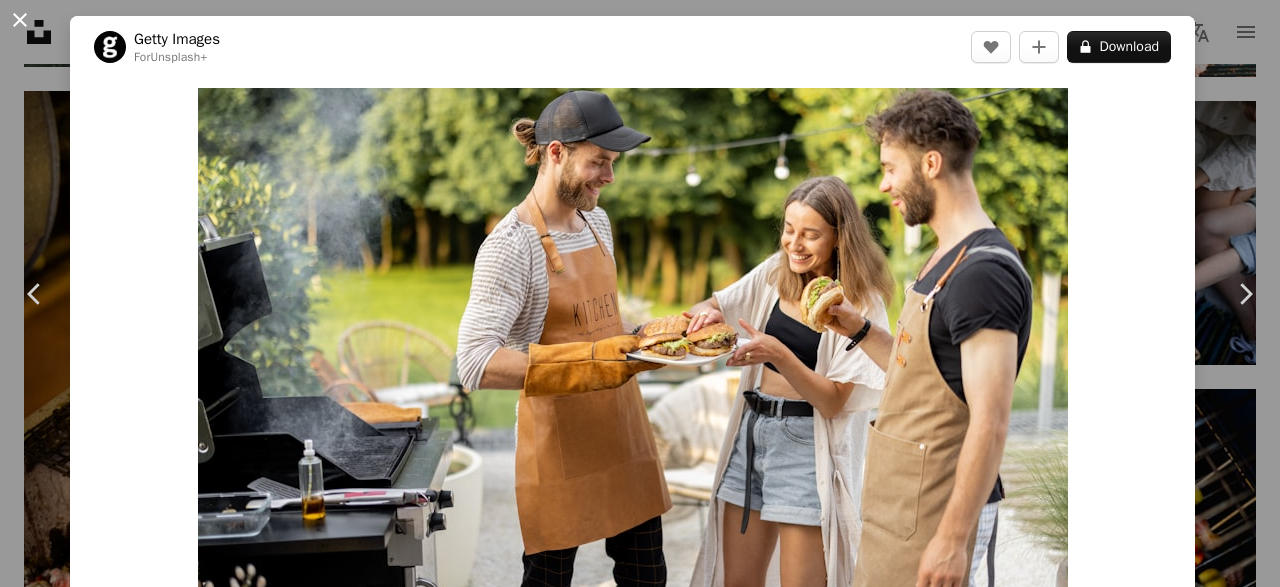 click on "An X shape" at bounding box center [20, 20] 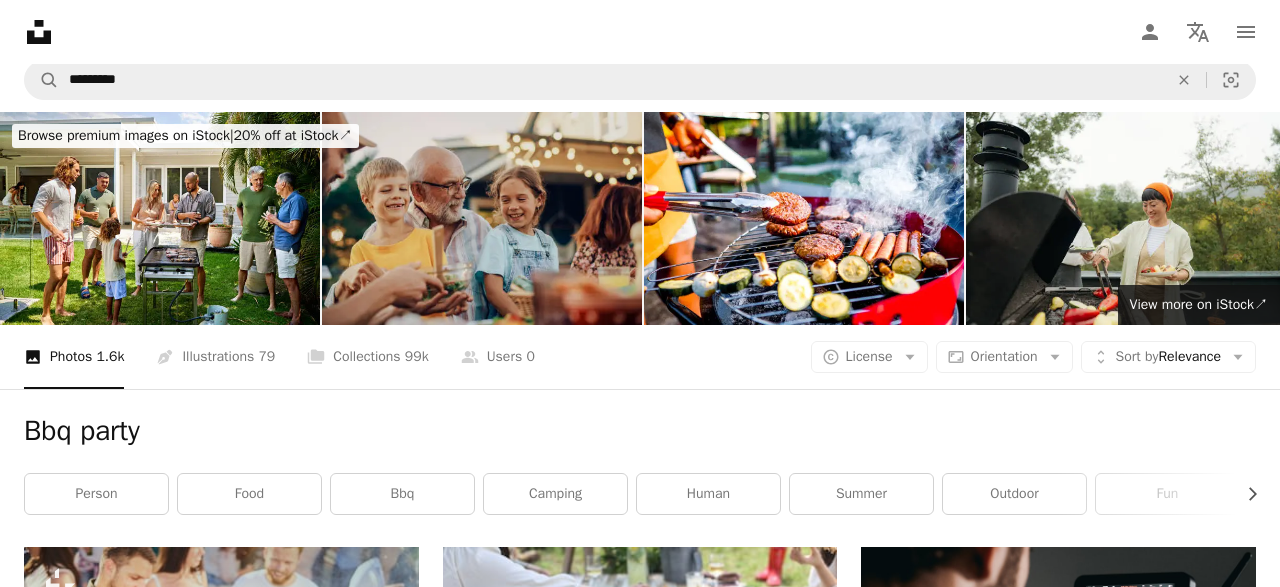 scroll, scrollTop: 0, scrollLeft: 0, axis: both 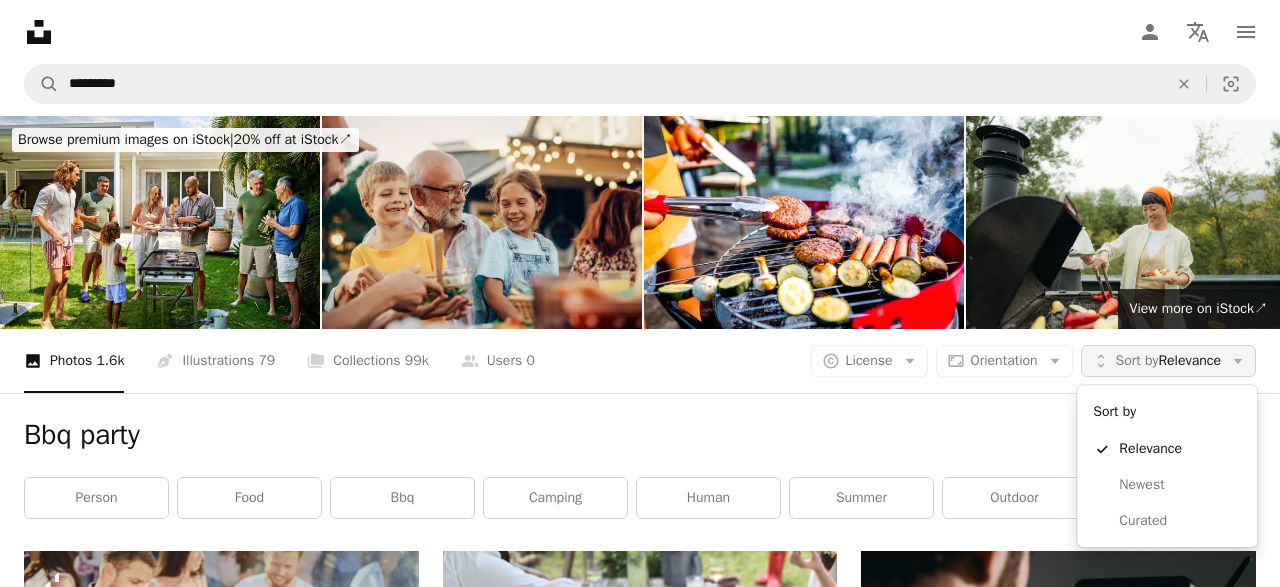 click on "Sort by  Relevance" at bounding box center (1168, 361) 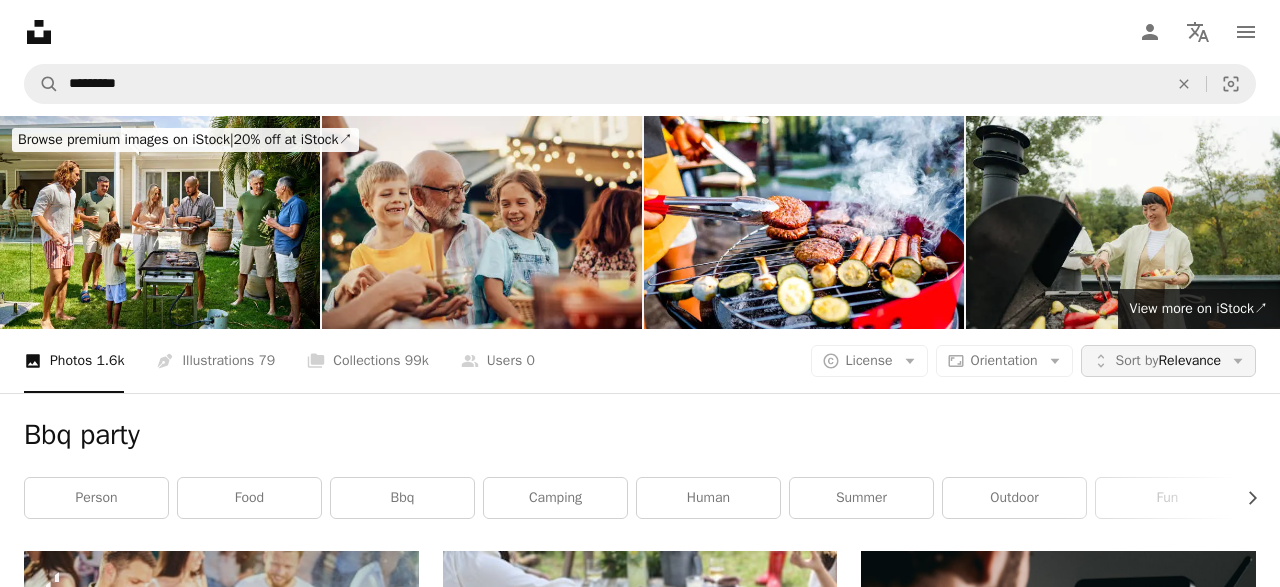 click on "Sort by  Relevance" at bounding box center (1168, 361) 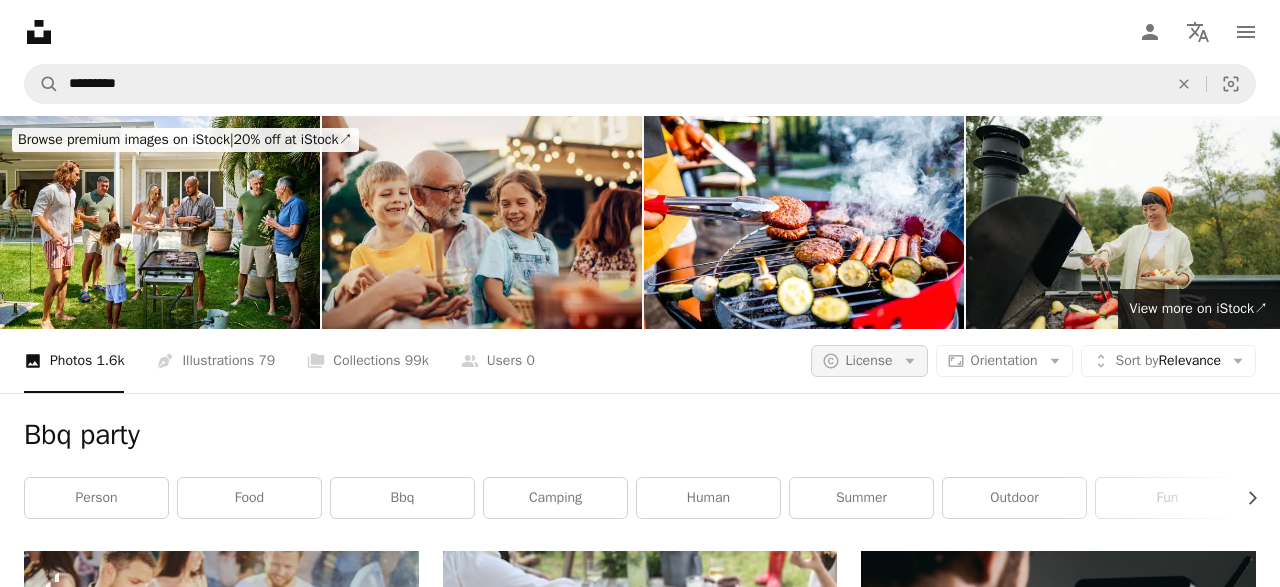 click on "A copyright icon © License Arrow down" at bounding box center (869, 361) 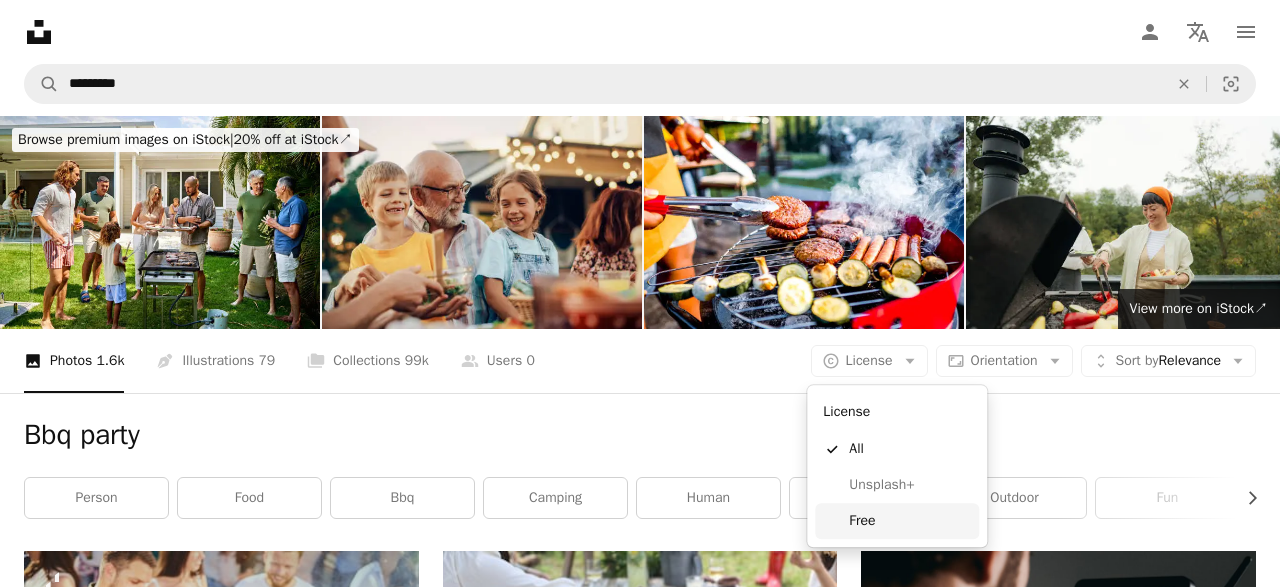 click on "Free" at bounding box center [910, 521] 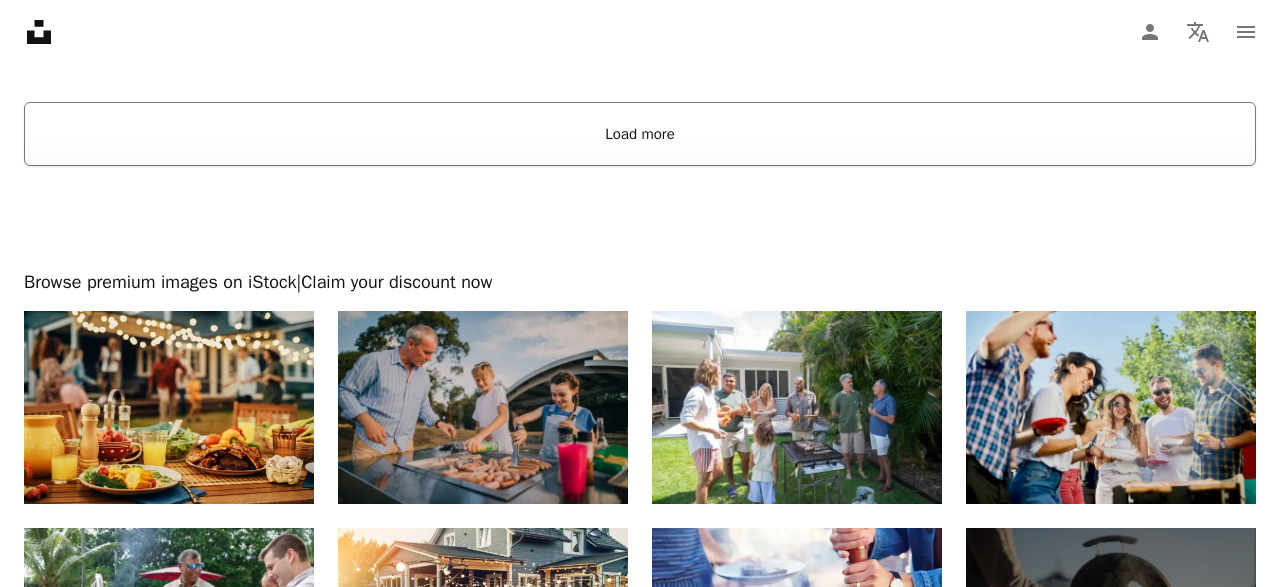scroll, scrollTop: 3848, scrollLeft: 0, axis: vertical 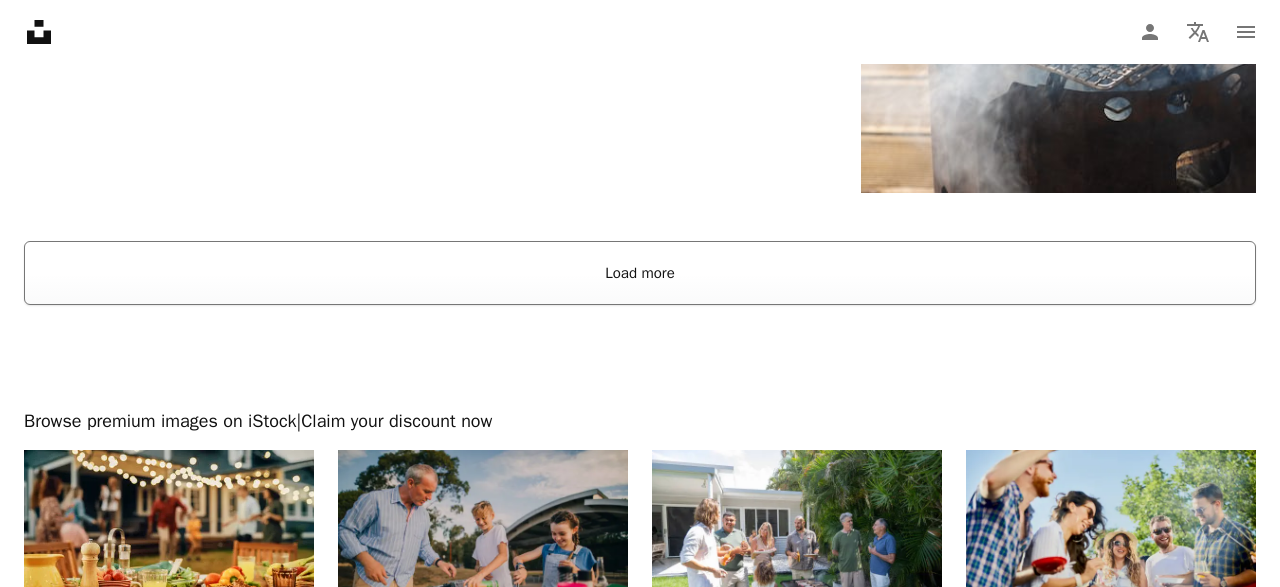 click on "Load more" at bounding box center (640, 273) 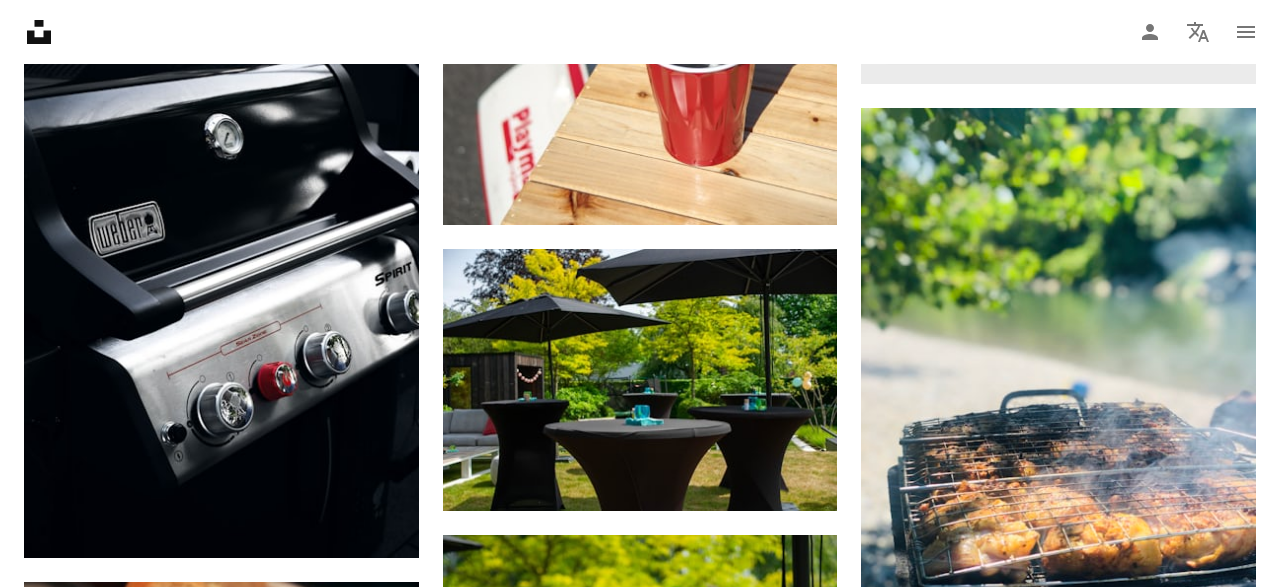 scroll, scrollTop: 10816, scrollLeft: 0, axis: vertical 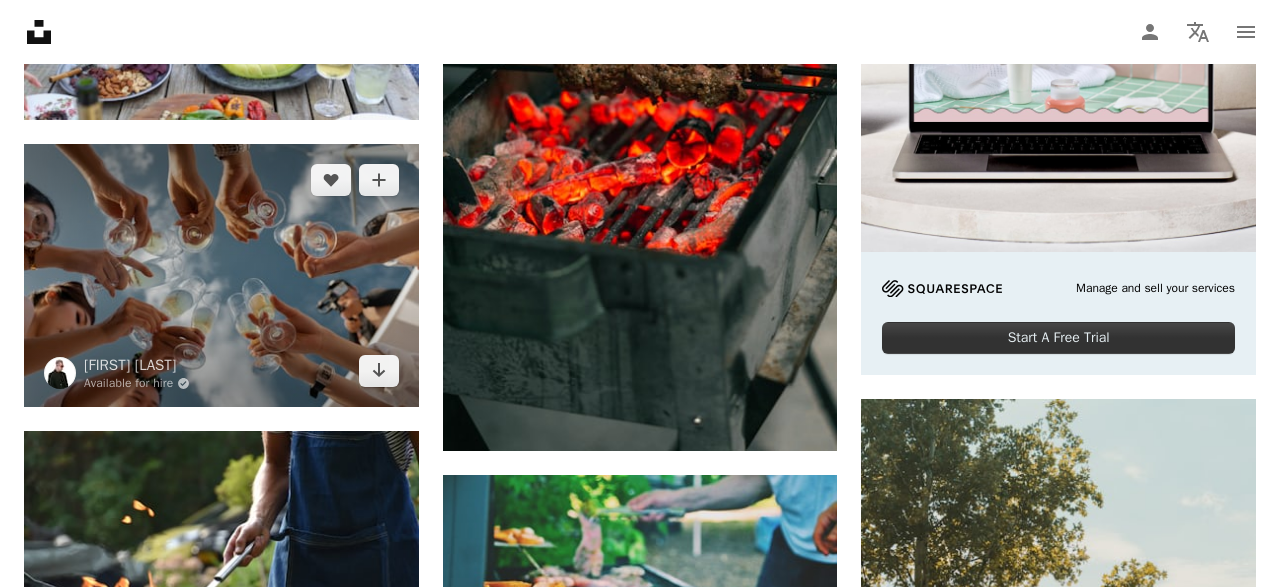 click at bounding box center (221, 275) 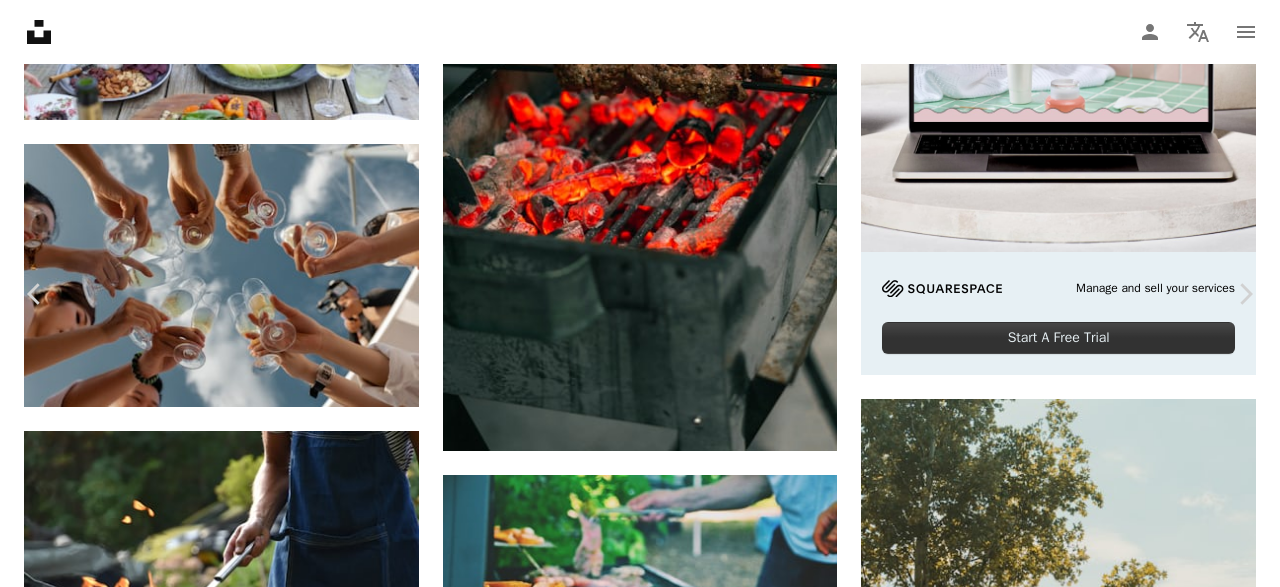 scroll, scrollTop: 120, scrollLeft: 0, axis: vertical 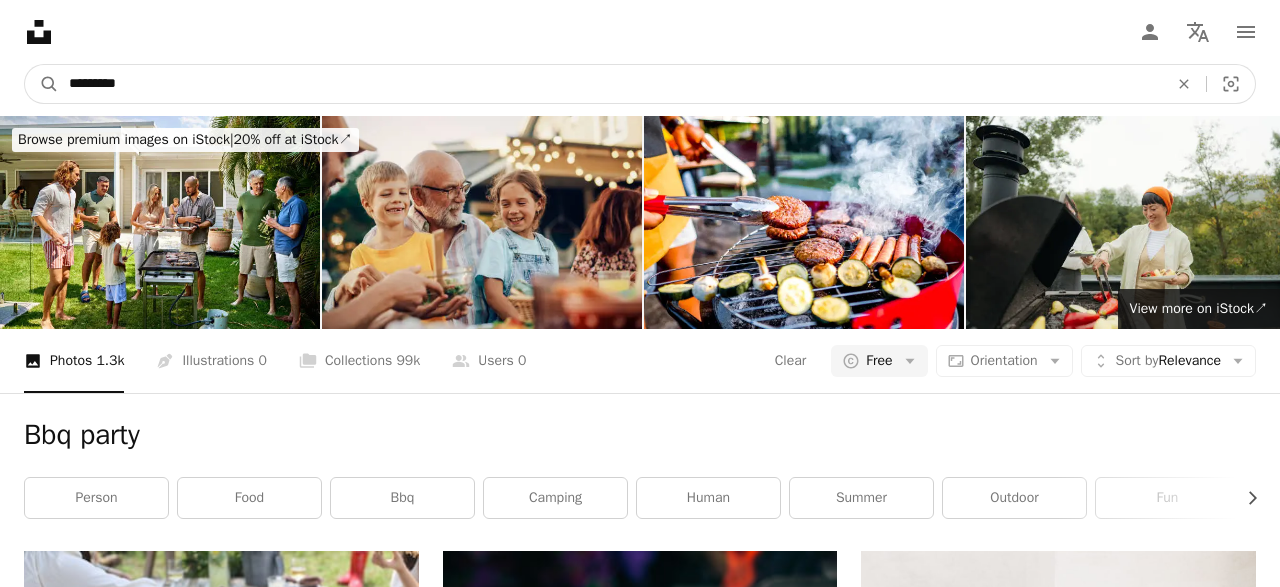 drag, startPoint x: 266, startPoint y: 87, endPoint x: 1, endPoint y: 72, distance: 265.4242 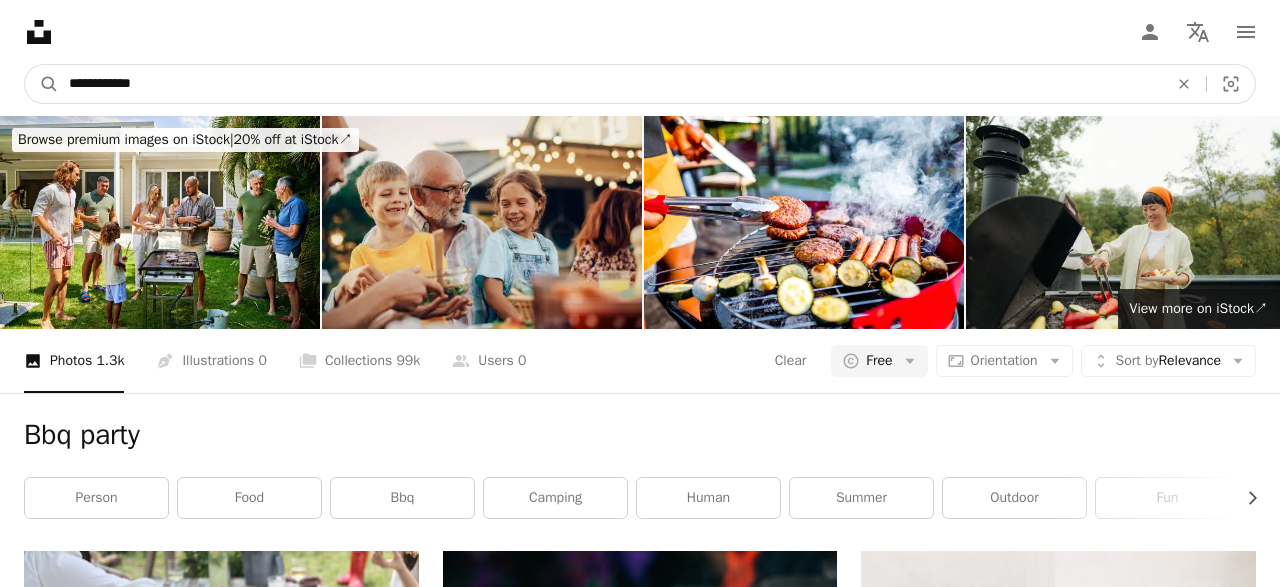 type on "**********" 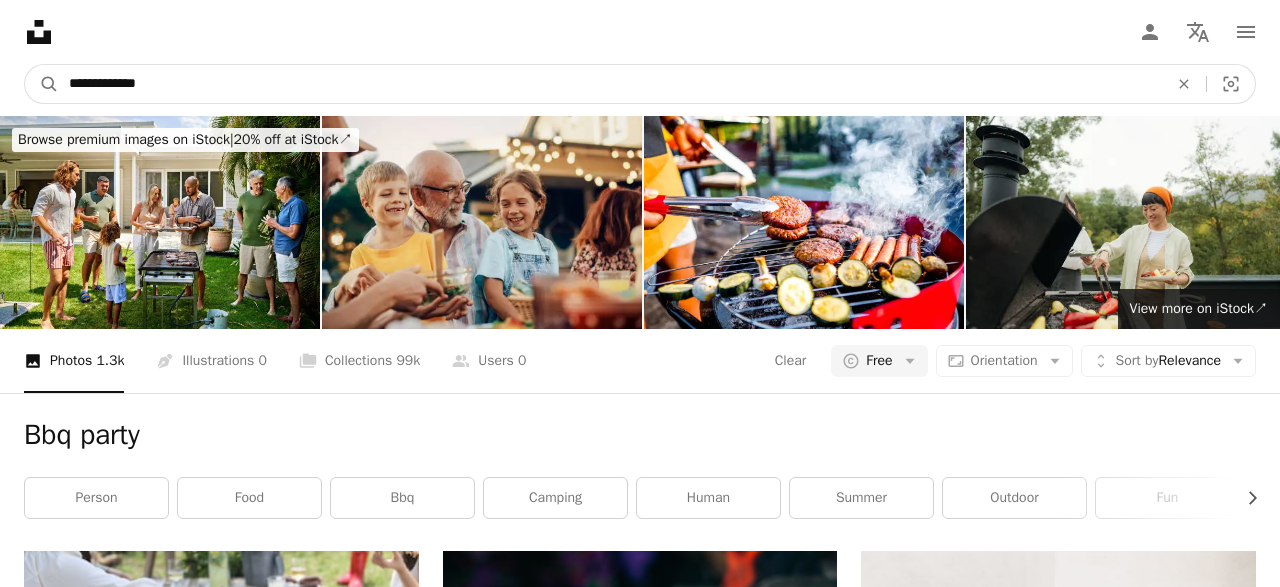 click on "A magnifying glass" at bounding box center [42, 84] 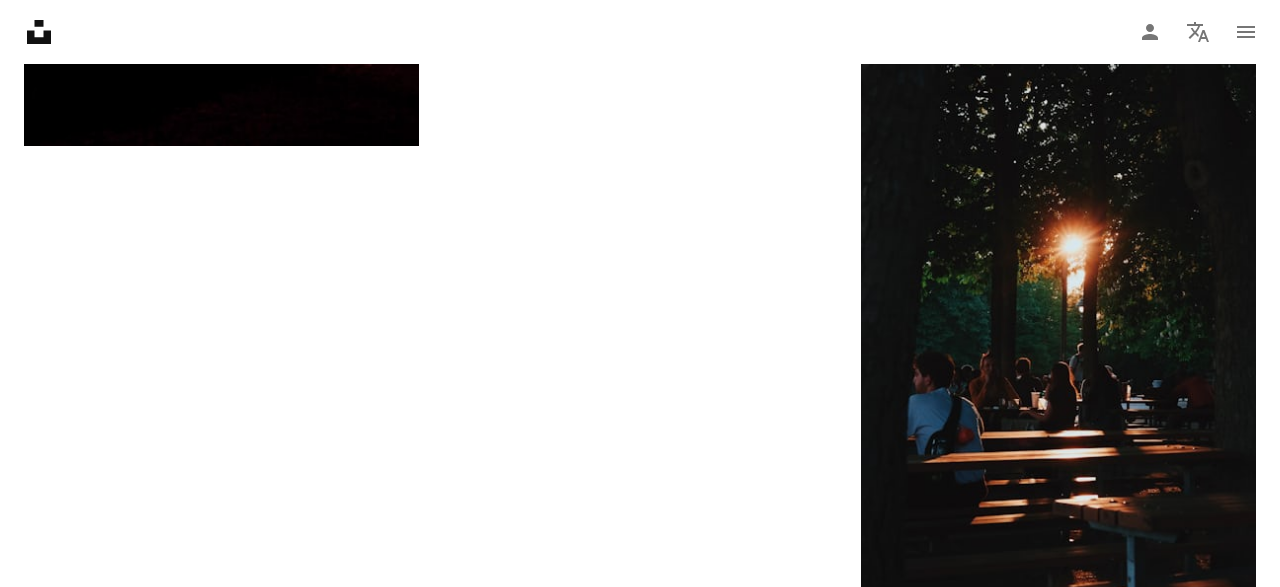 scroll, scrollTop: 3848, scrollLeft: 0, axis: vertical 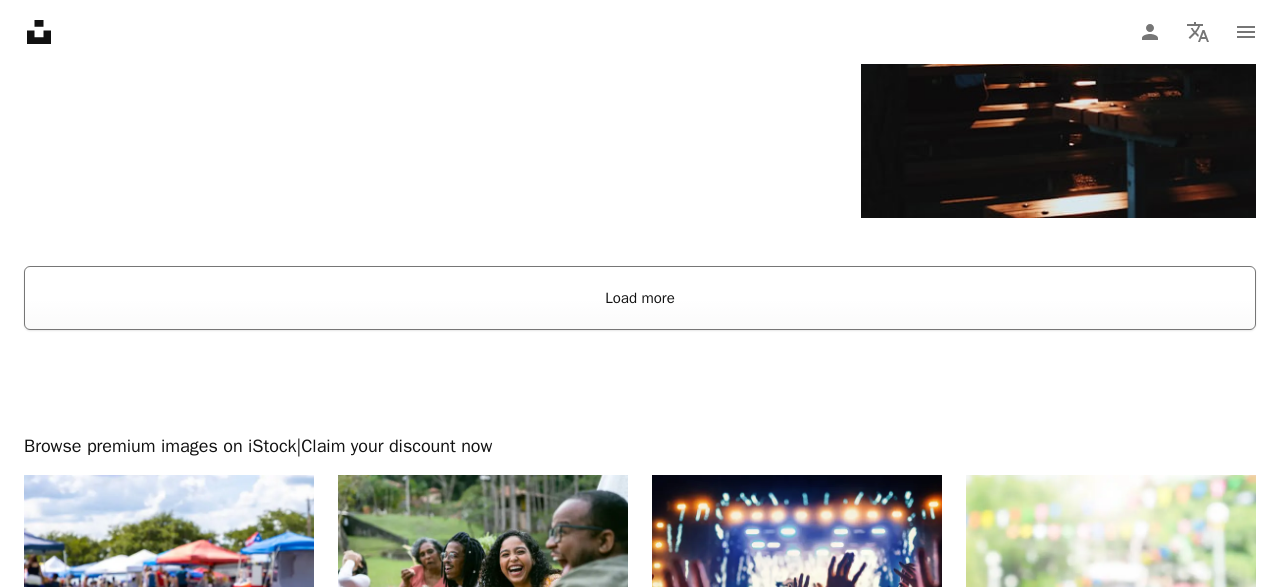 click on "Load more" at bounding box center (640, 298) 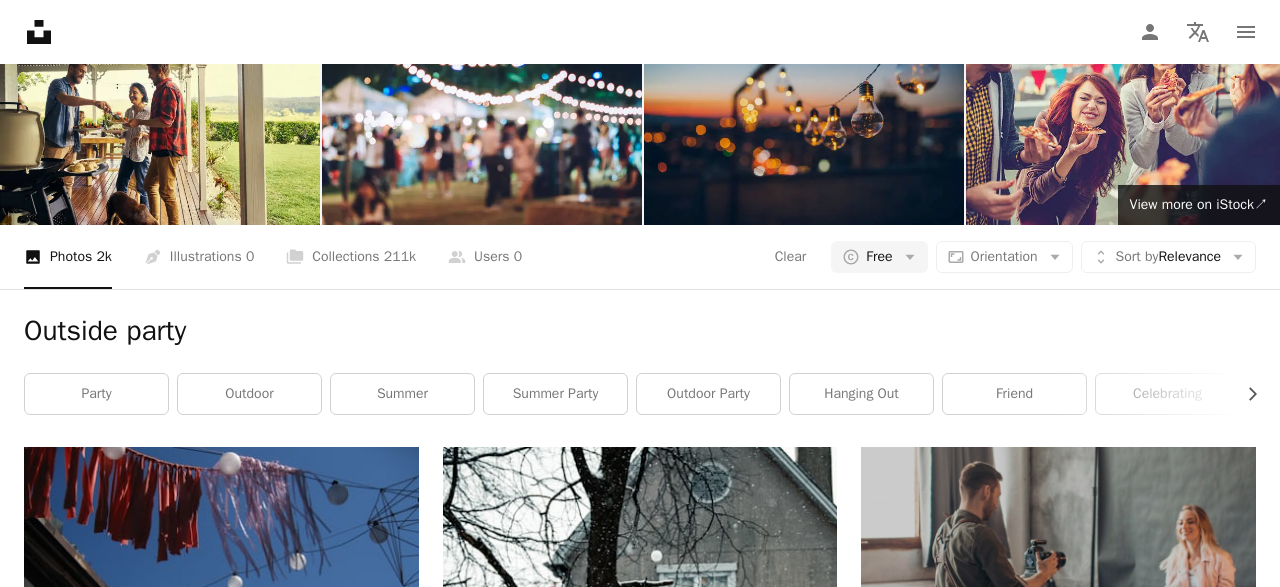 scroll, scrollTop: 0, scrollLeft: 0, axis: both 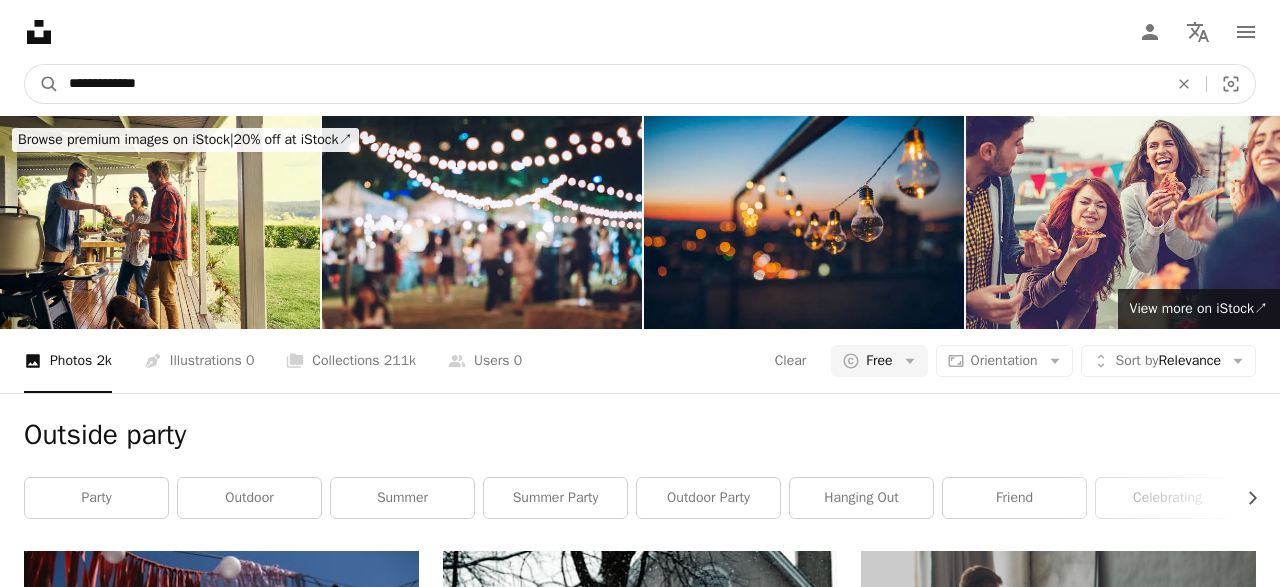 drag, startPoint x: 156, startPoint y: 84, endPoint x: 41, endPoint y: 65, distance: 116.559 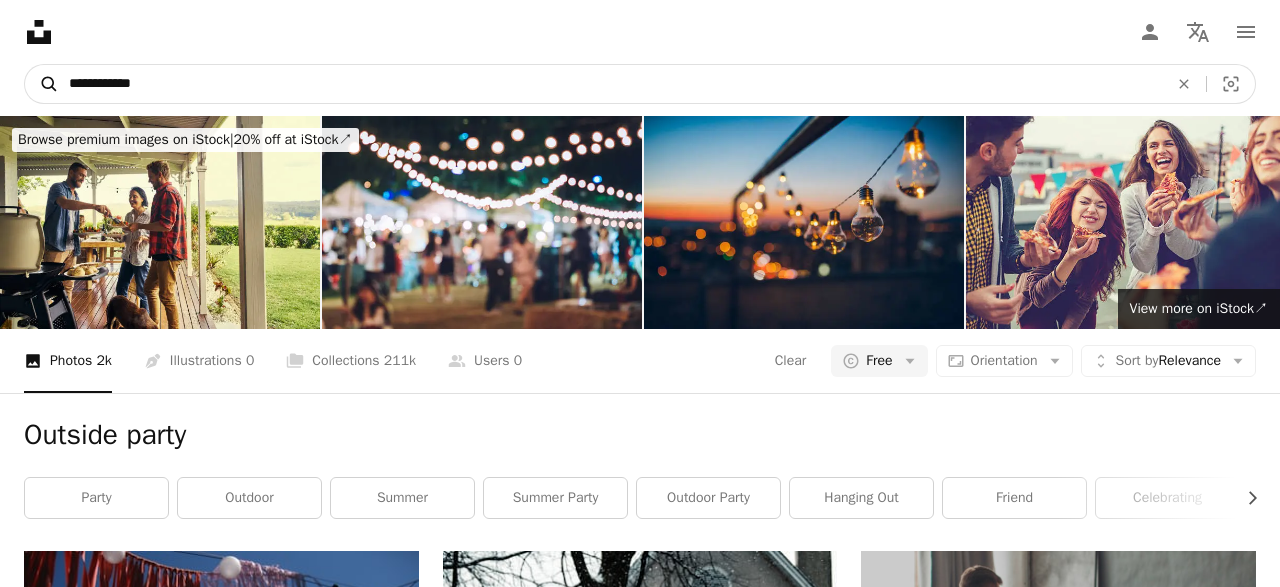 type on "**********" 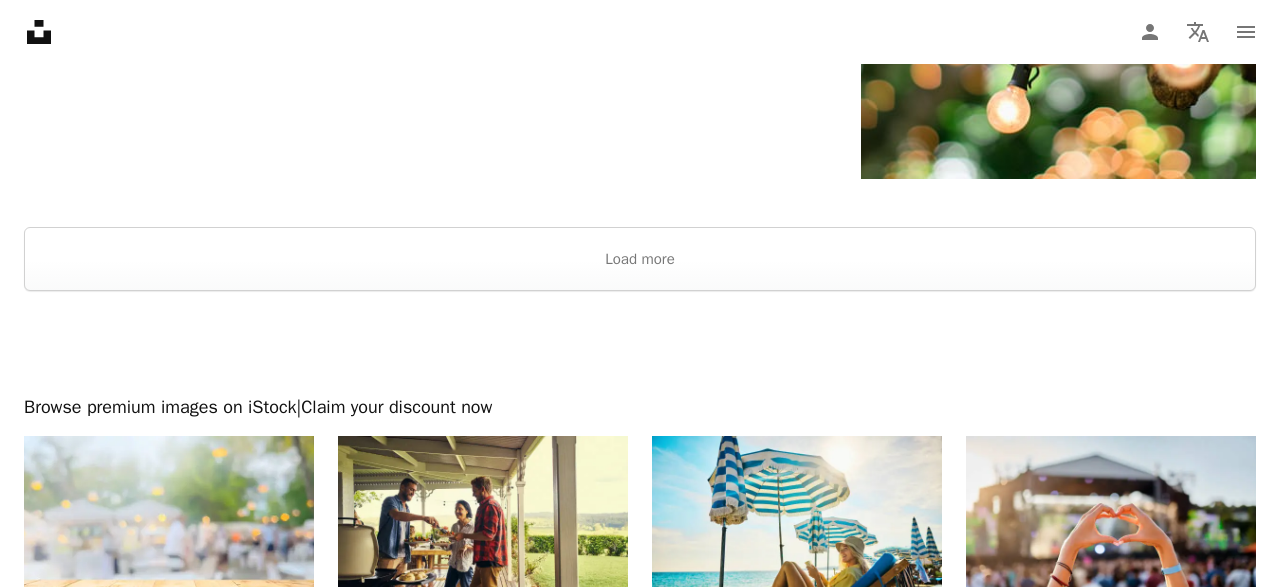 scroll, scrollTop: 3640, scrollLeft: 0, axis: vertical 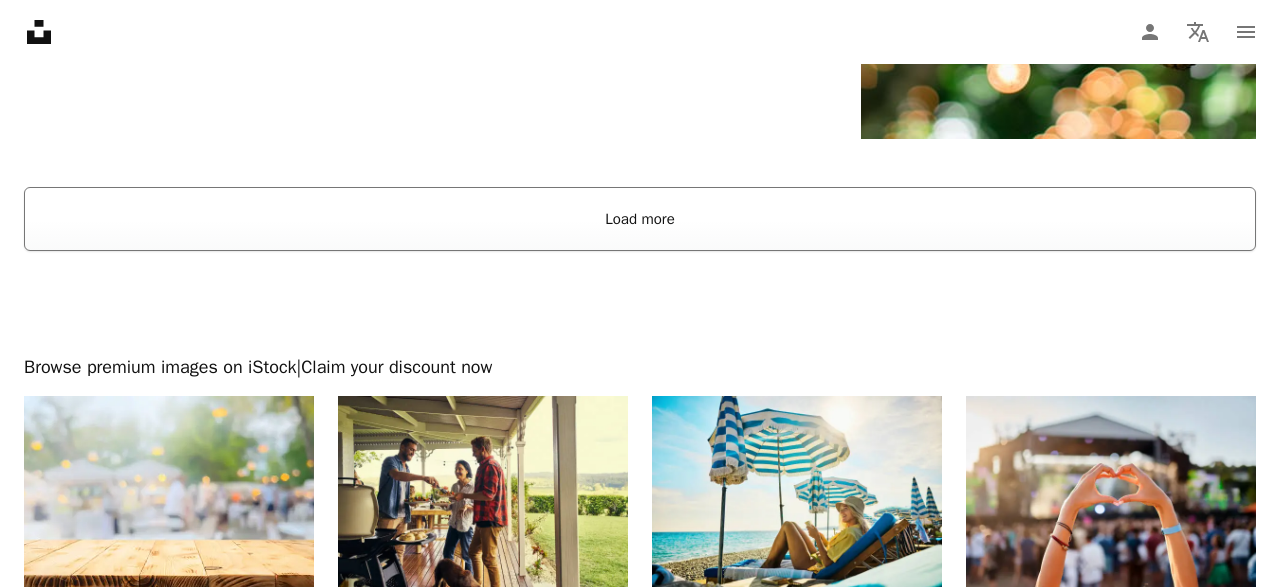 click on "Load more" at bounding box center (640, 219) 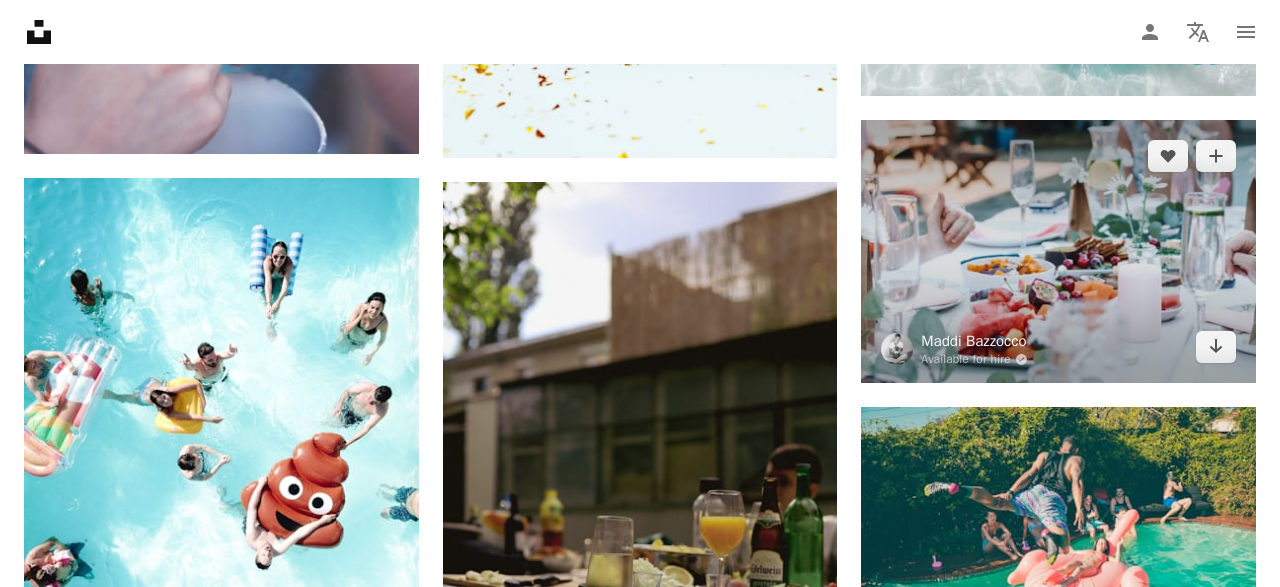 scroll, scrollTop: 4472, scrollLeft: 0, axis: vertical 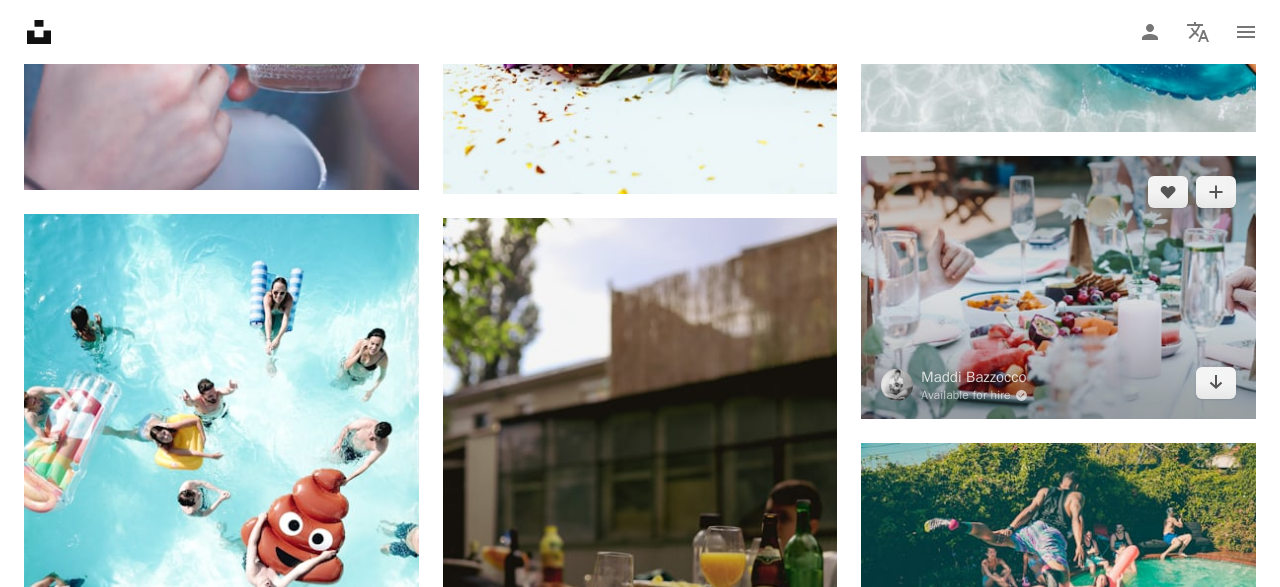 click at bounding box center (1058, 287) 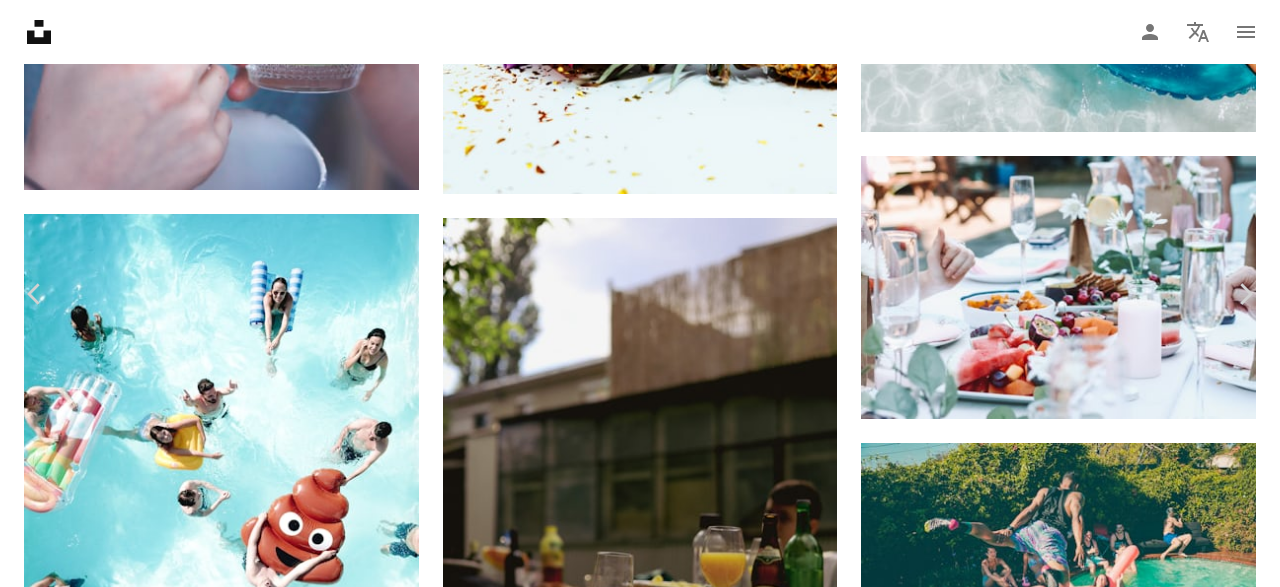 scroll, scrollTop: 0, scrollLeft: 0, axis: both 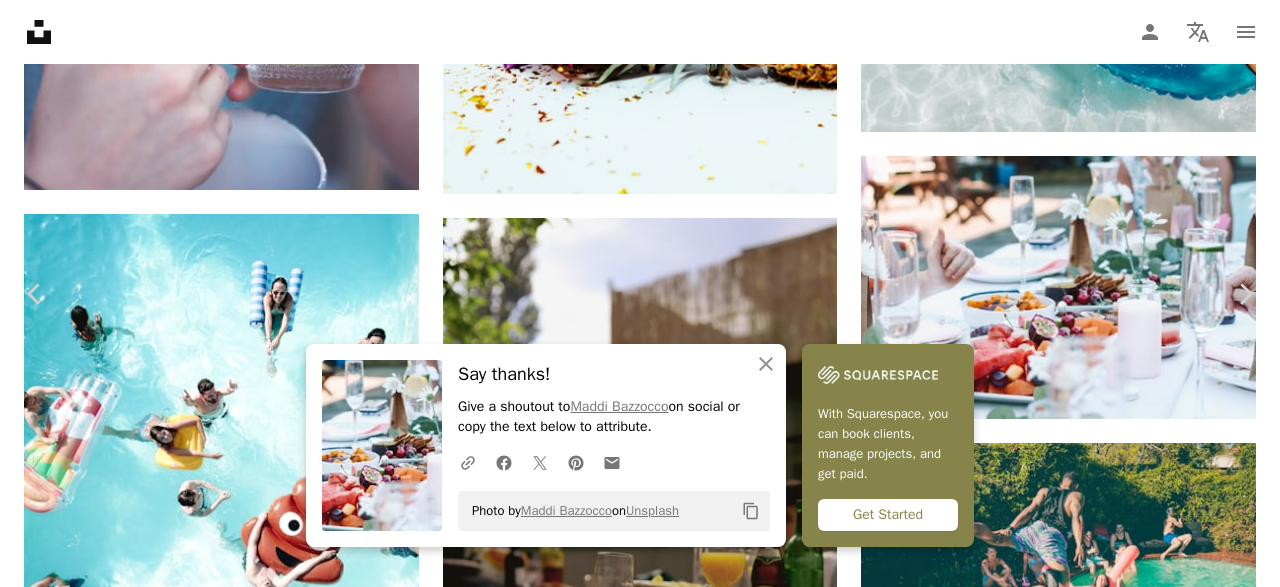 click on "An X shape" at bounding box center (20, 20) 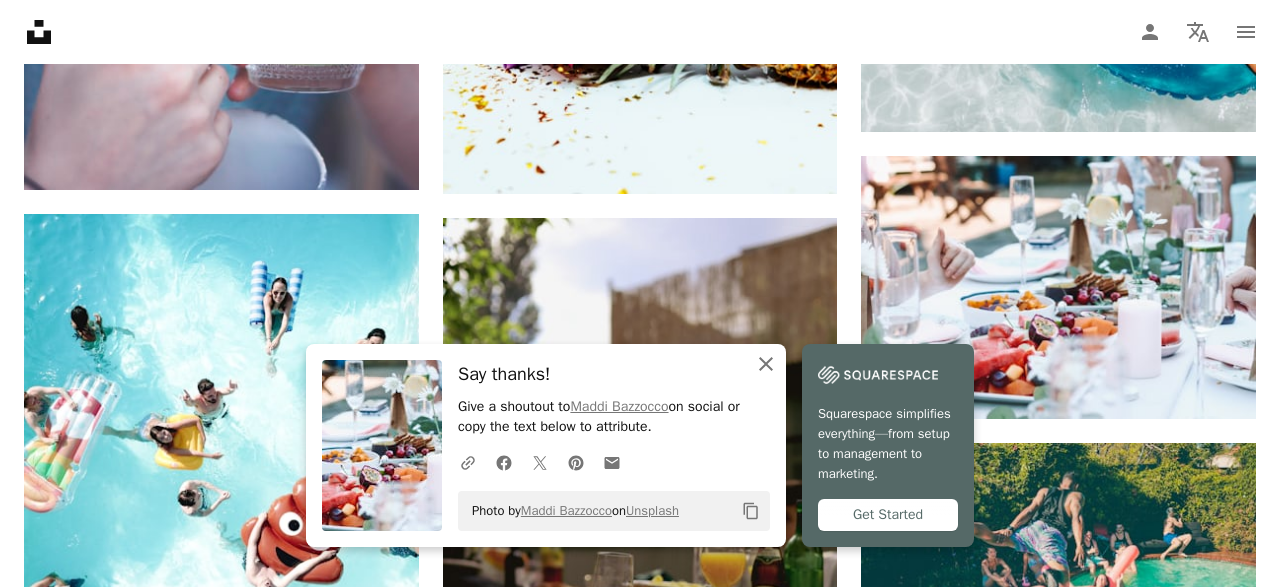 click on "An X shape" 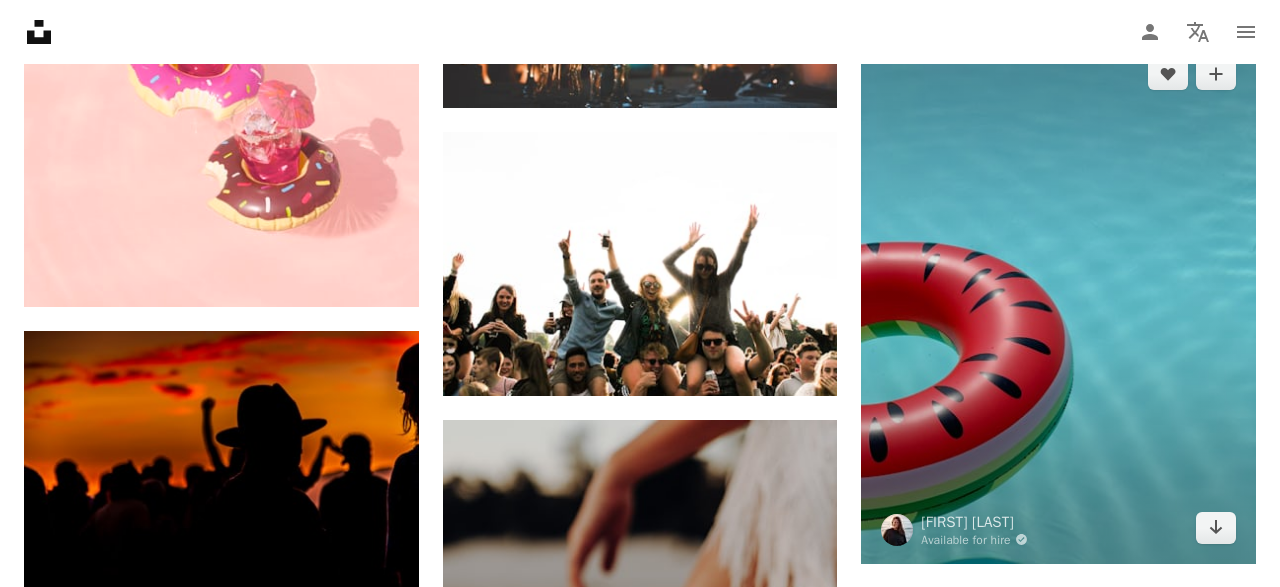 scroll, scrollTop: 6760, scrollLeft: 0, axis: vertical 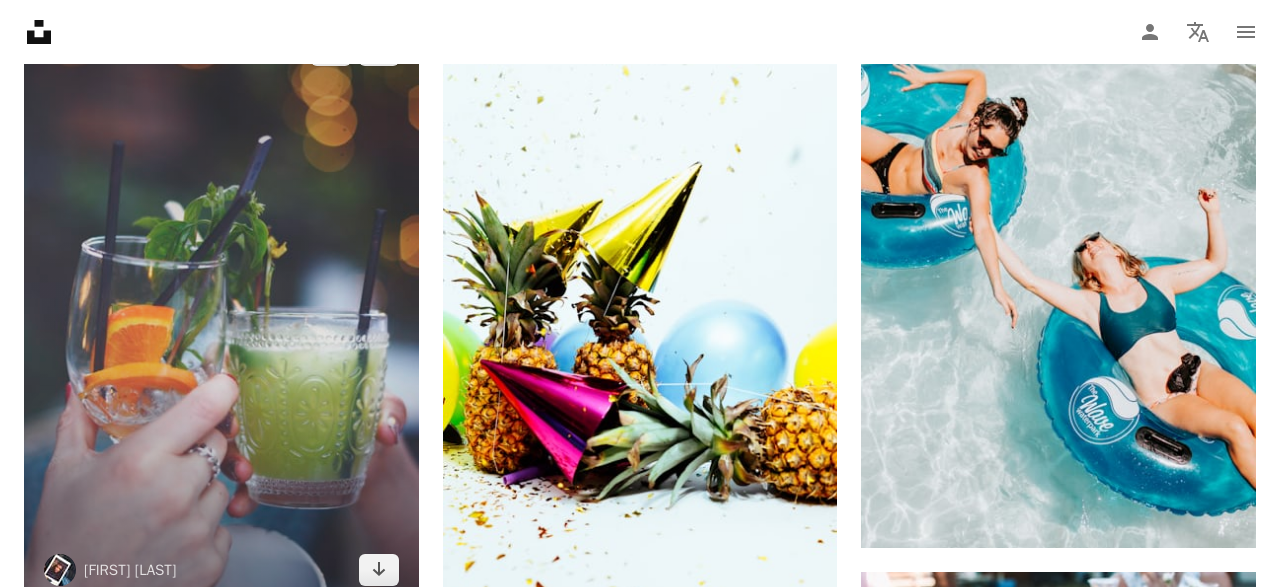 click at bounding box center [221, 310] 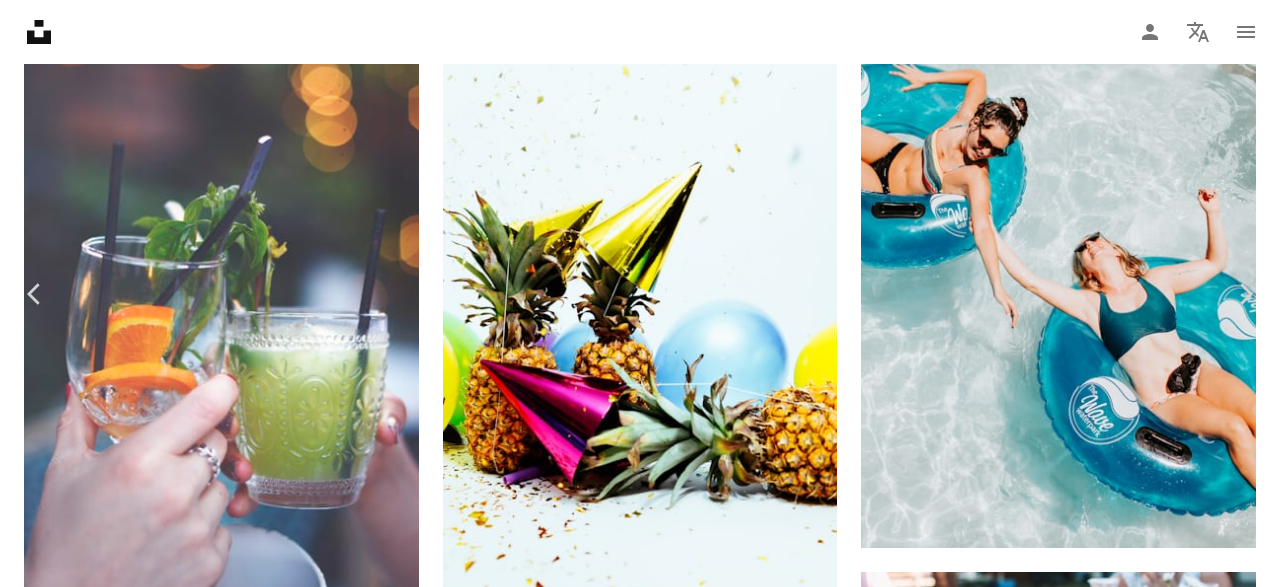 click on "Chevron down" 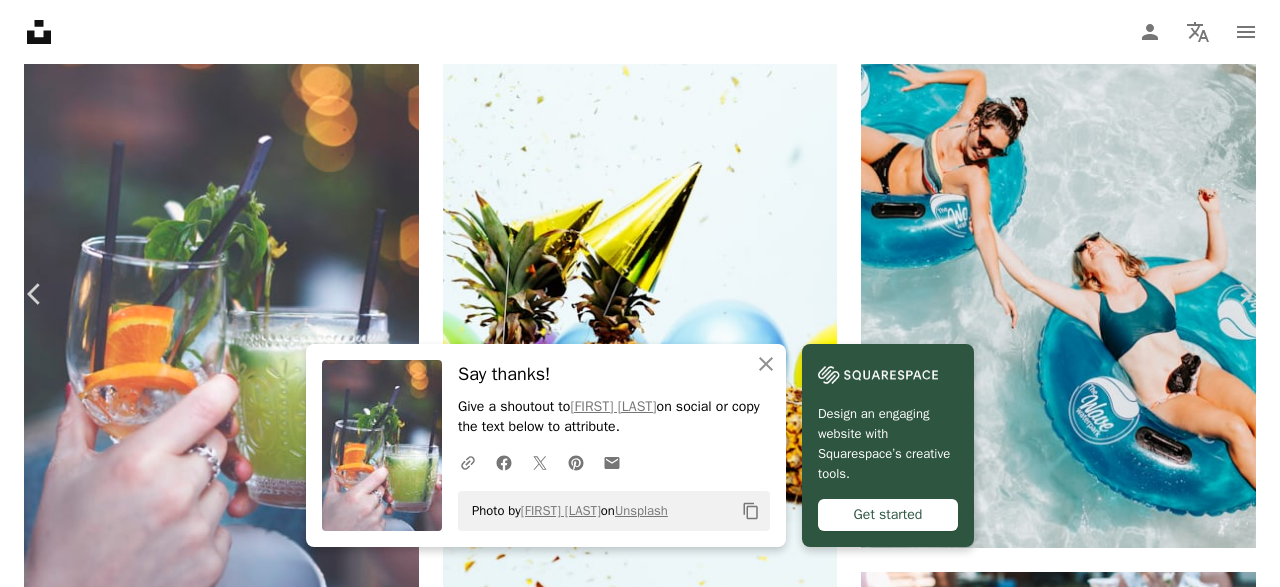 click on "An X shape" at bounding box center (20, 20) 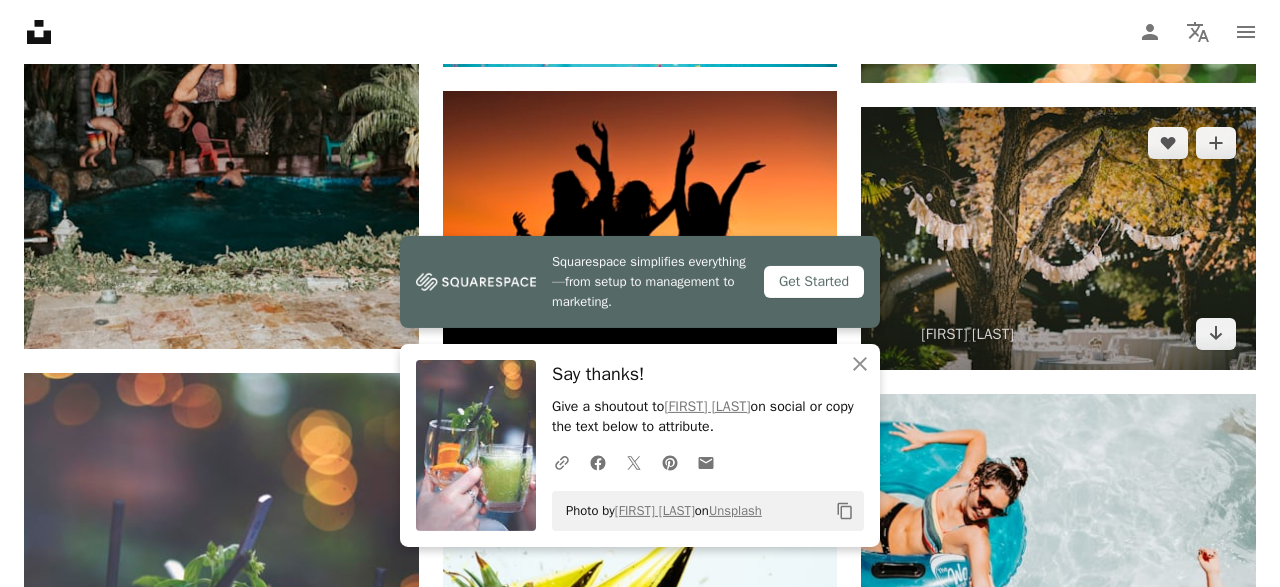 scroll, scrollTop: 3640, scrollLeft: 0, axis: vertical 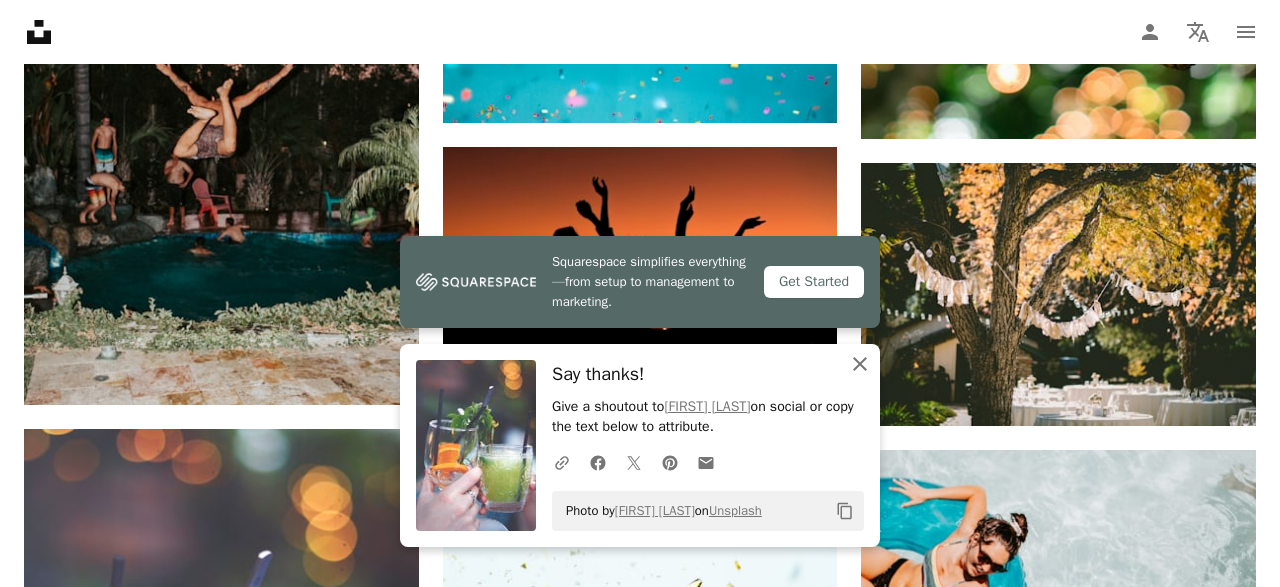 click 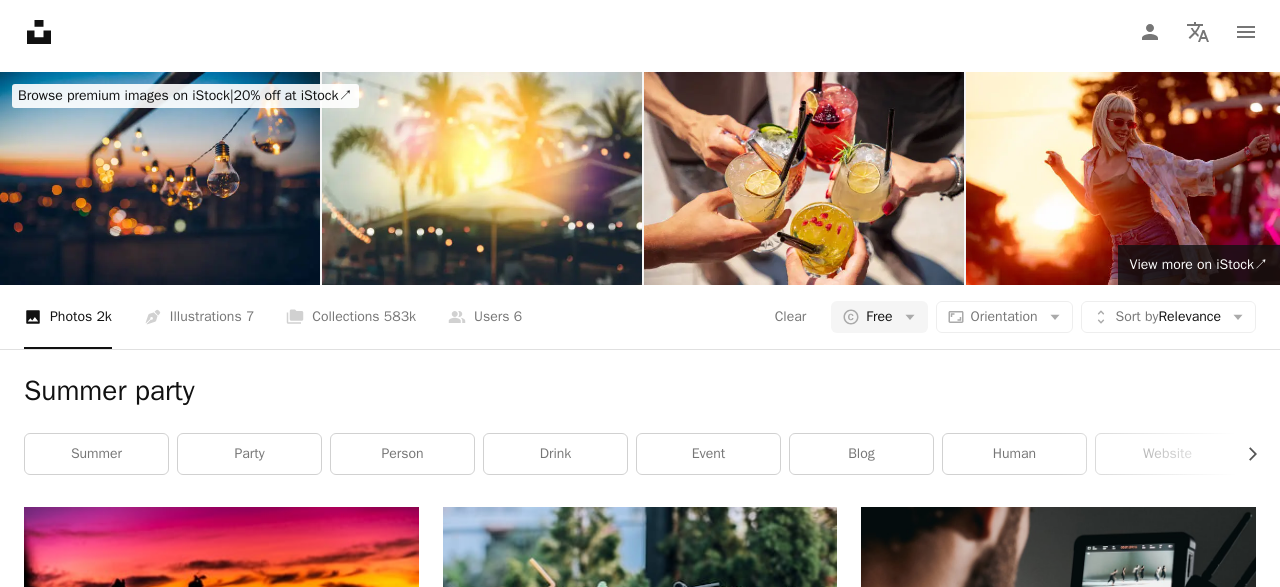 scroll, scrollTop: 0, scrollLeft: 0, axis: both 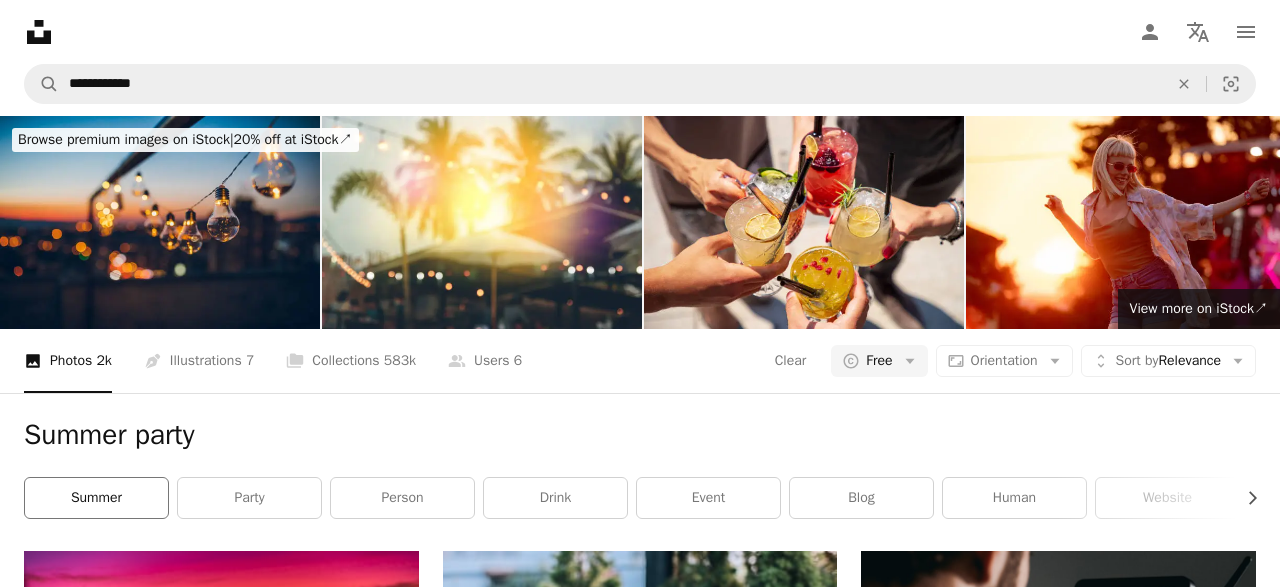 click on "summer" at bounding box center [96, 498] 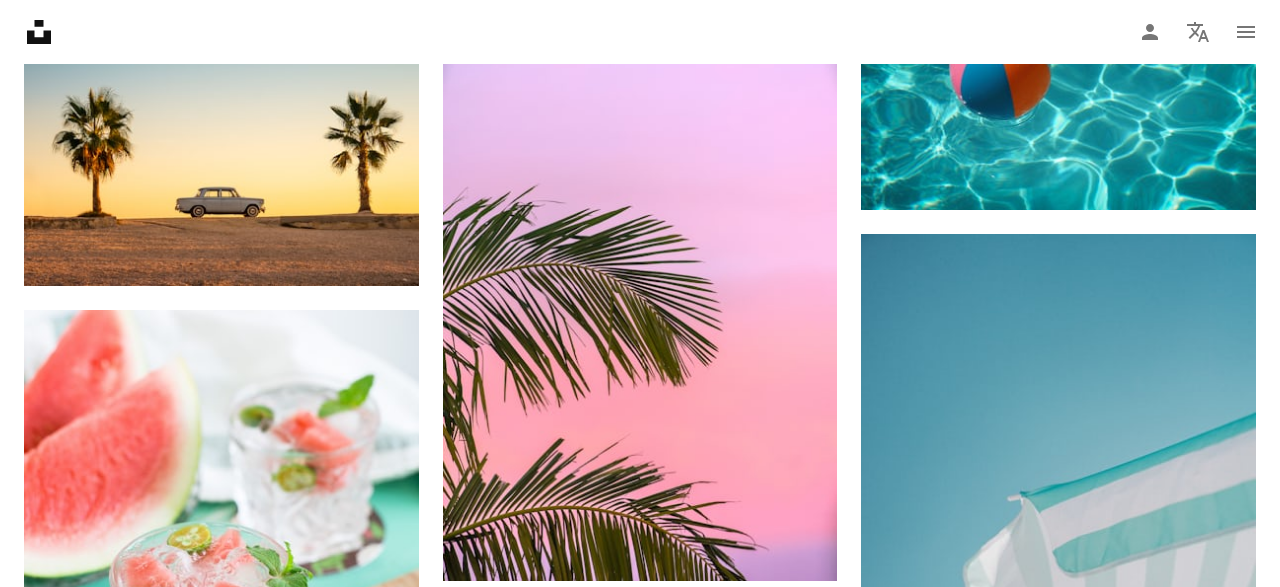 scroll, scrollTop: 0, scrollLeft: 0, axis: both 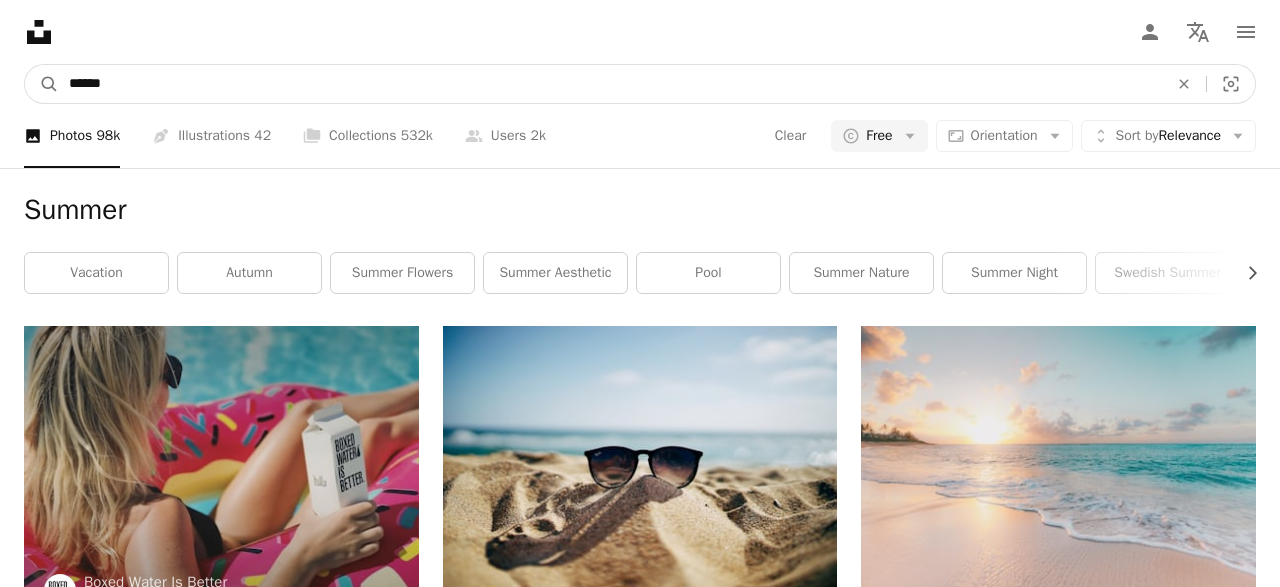 click on "******" at bounding box center [610, 84] 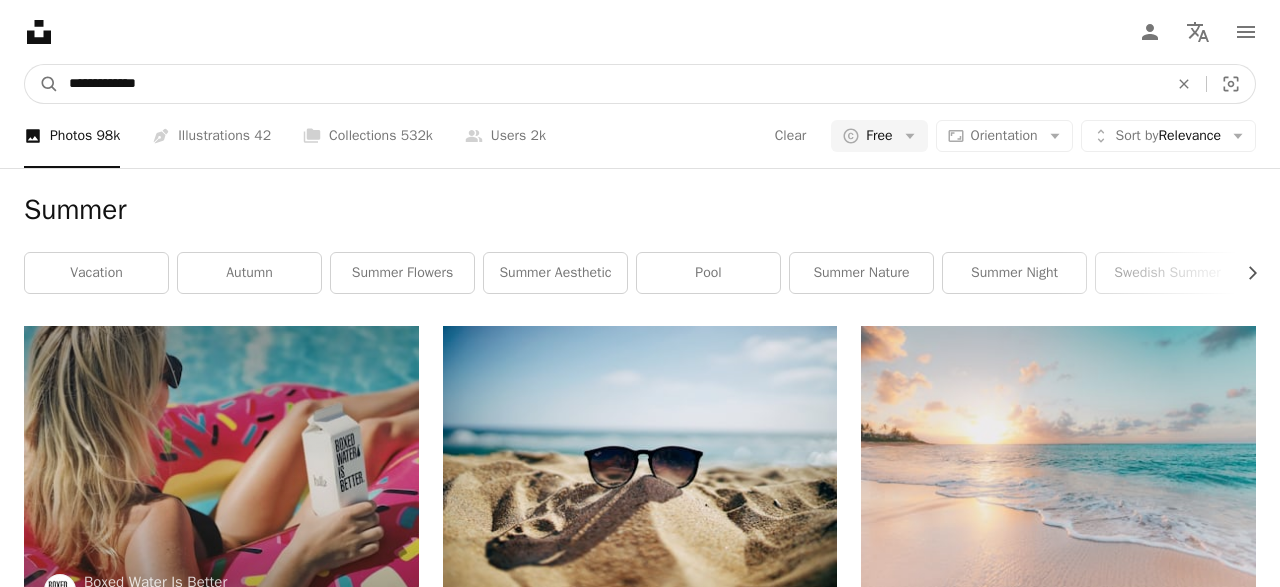 type on "**********" 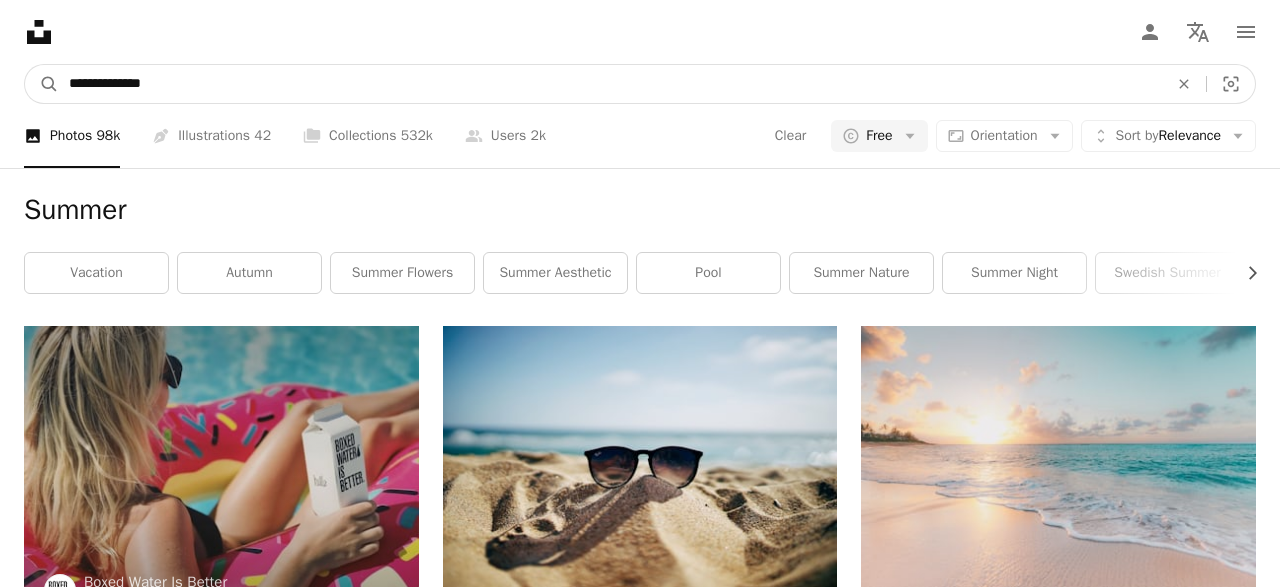 click on "A magnifying glass" at bounding box center (42, 84) 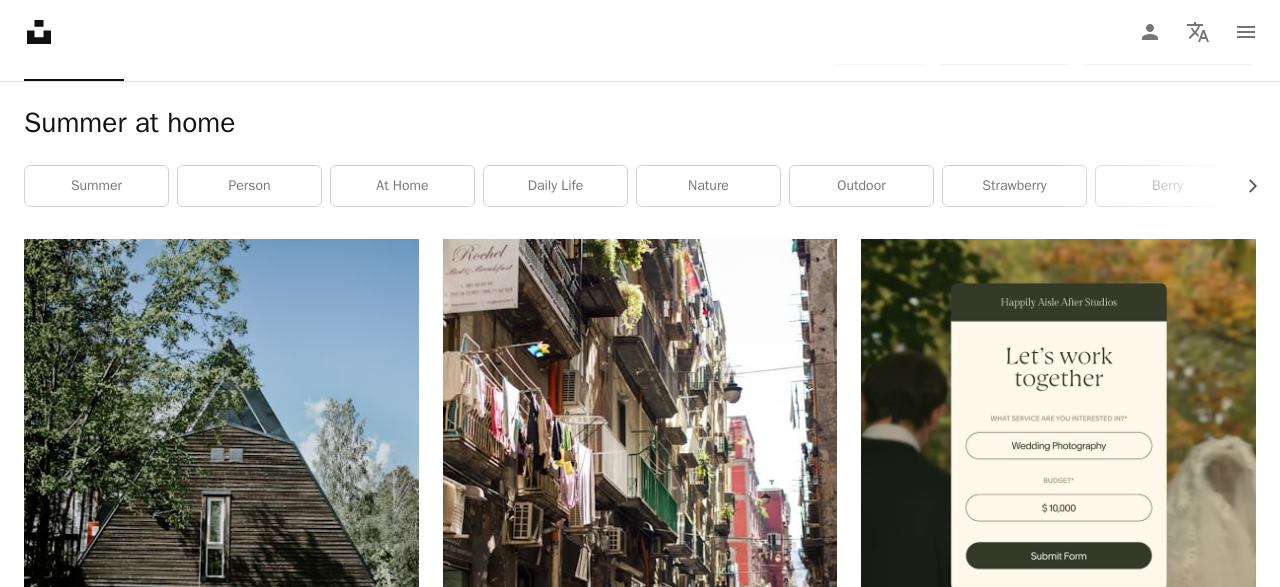 scroll, scrollTop: 0, scrollLeft: 0, axis: both 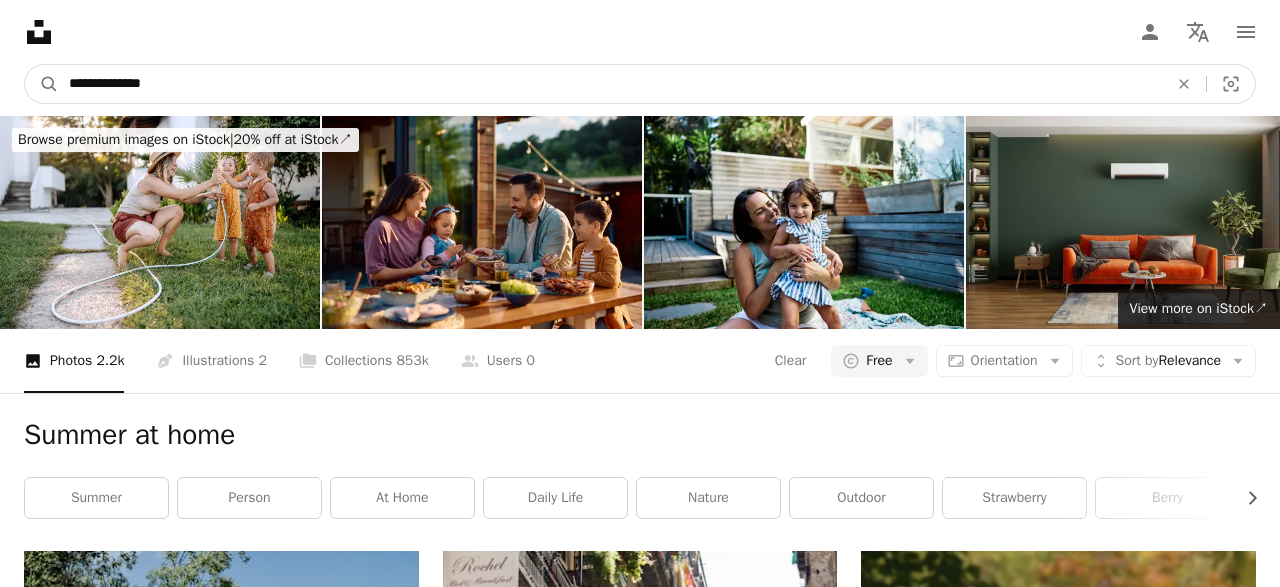 drag, startPoint x: 201, startPoint y: 84, endPoint x: 0, endPoint y: 32, distance: 207.61743 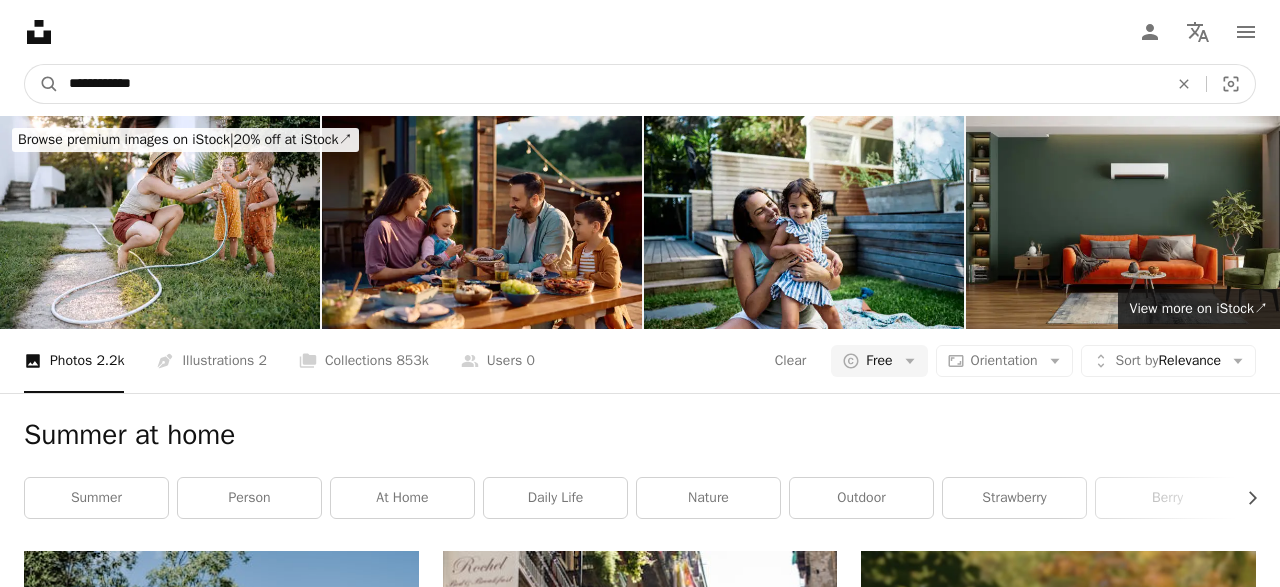 type on "**********" 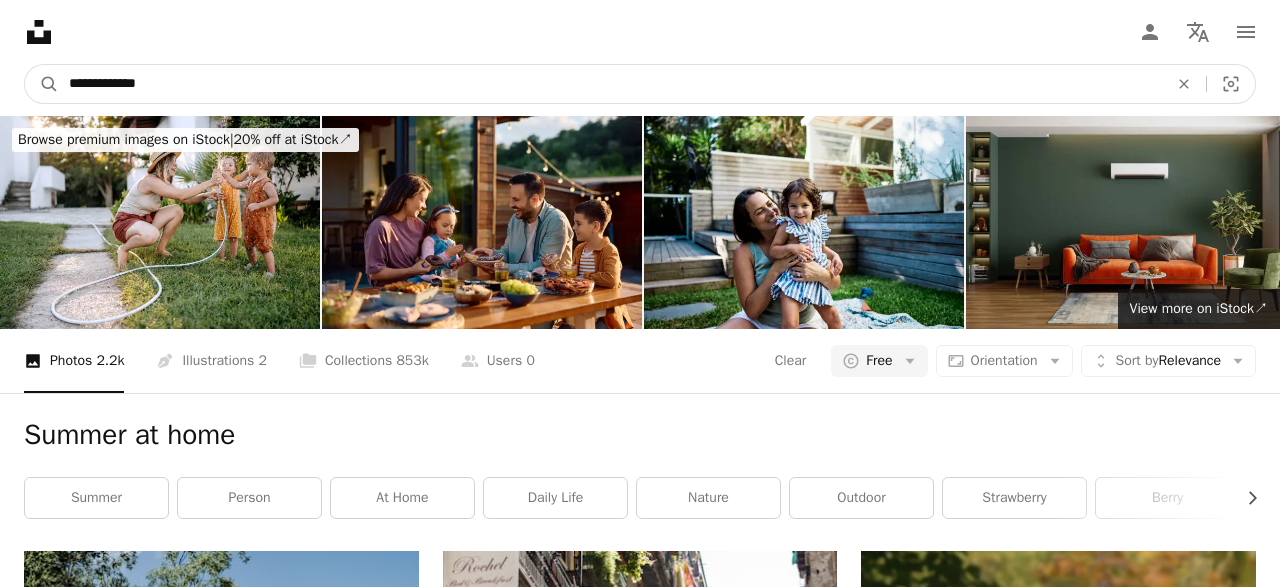 click on "A magnifying glass" at bounding box center (42, 84) 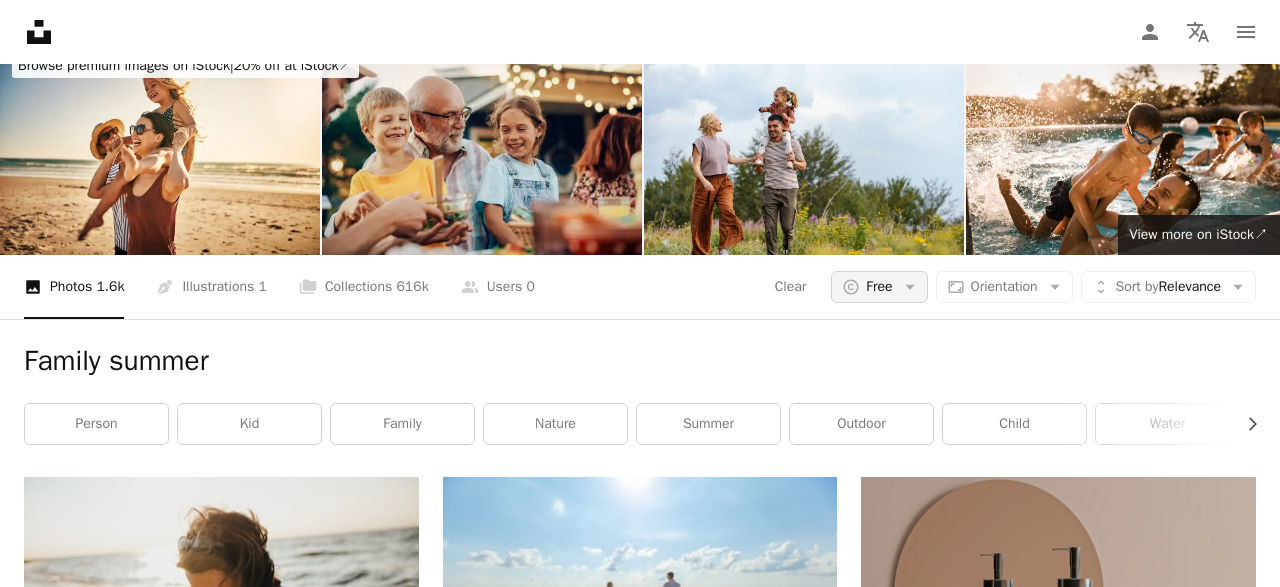 scroll, scrollTop: 0, scrollLeft: 0, axis: both 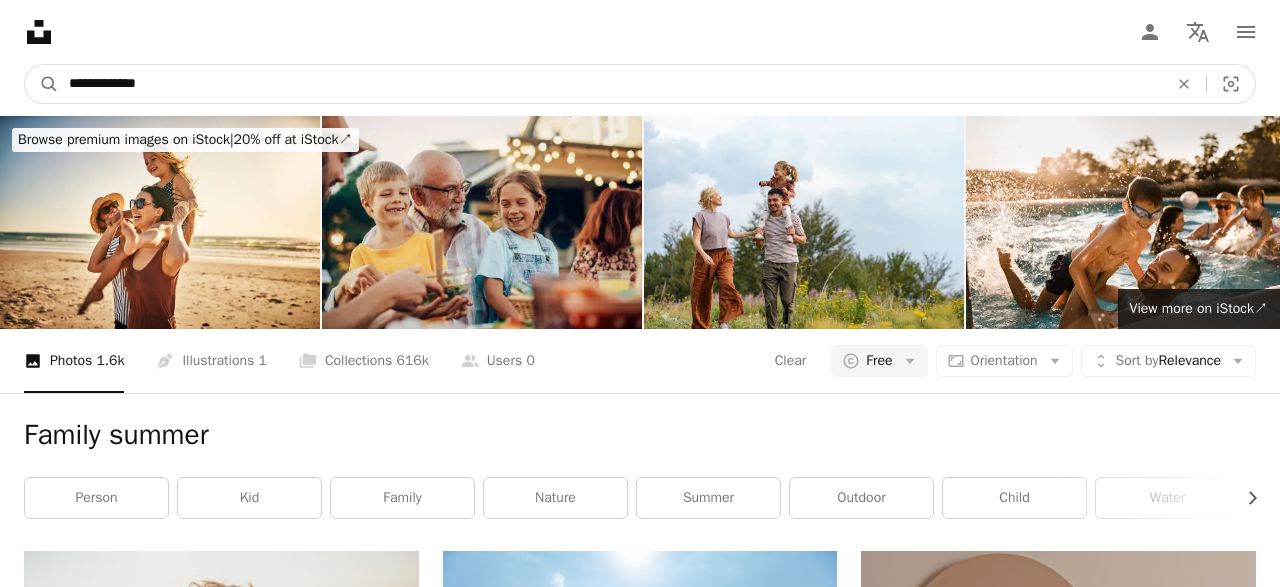 click on "**********" at bounding box center (610, 84) 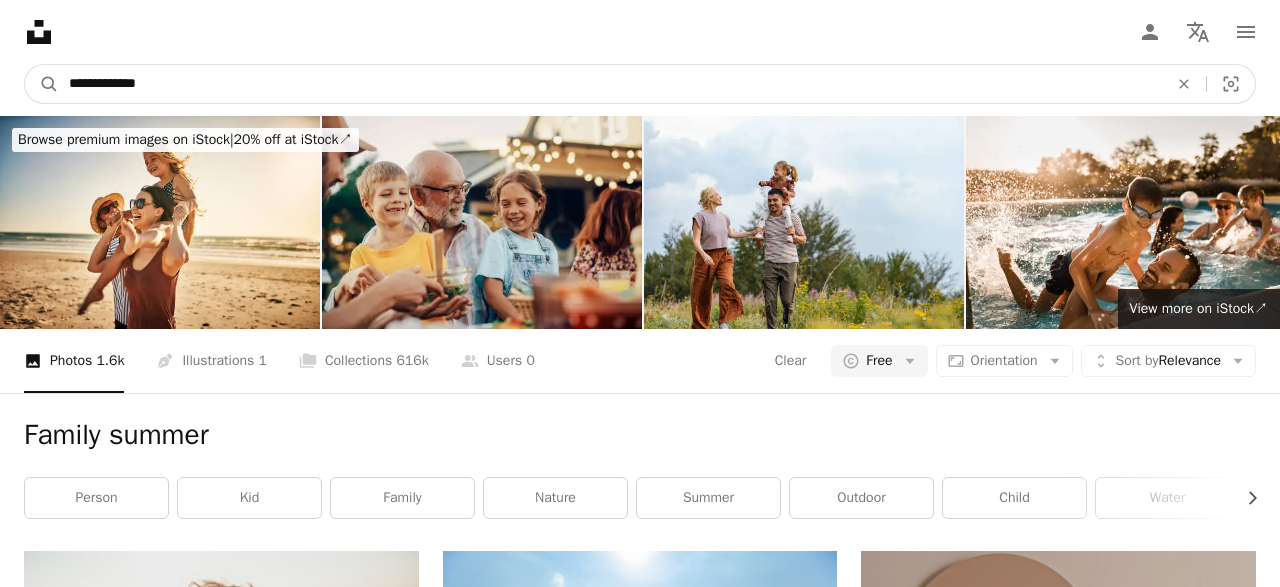 drag, startPoint x: 190, startPoint y: 76, endPoint x: 0, endPoint y: 69, distance: 190.1289 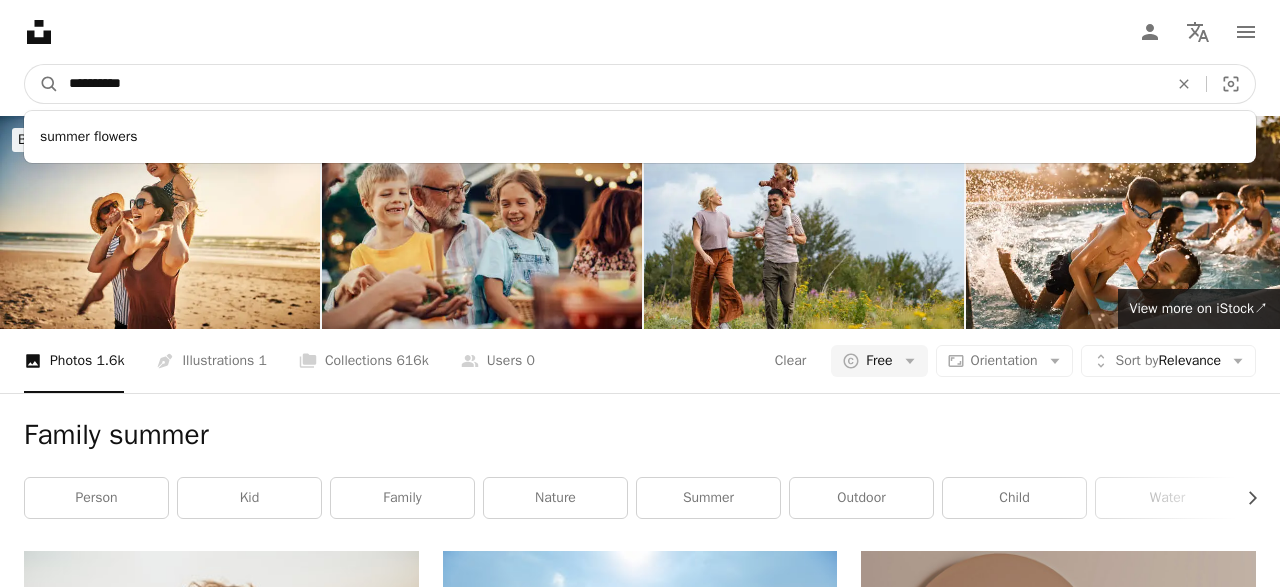 type on "**********" 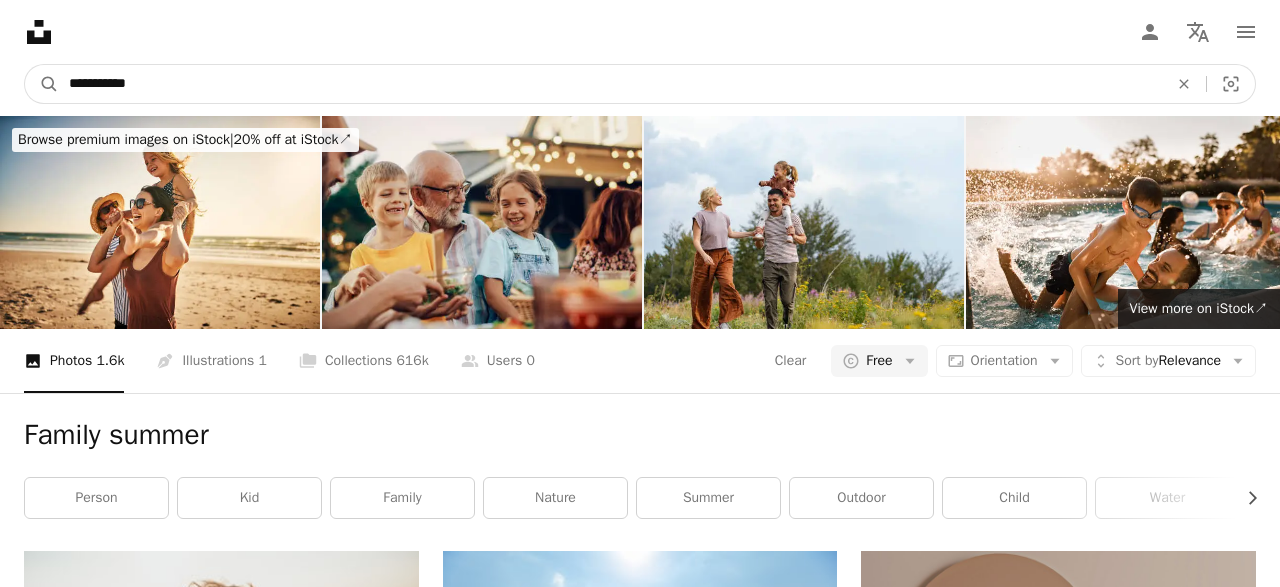 click on "A magnifying glass" at bounding box center [42, 84] 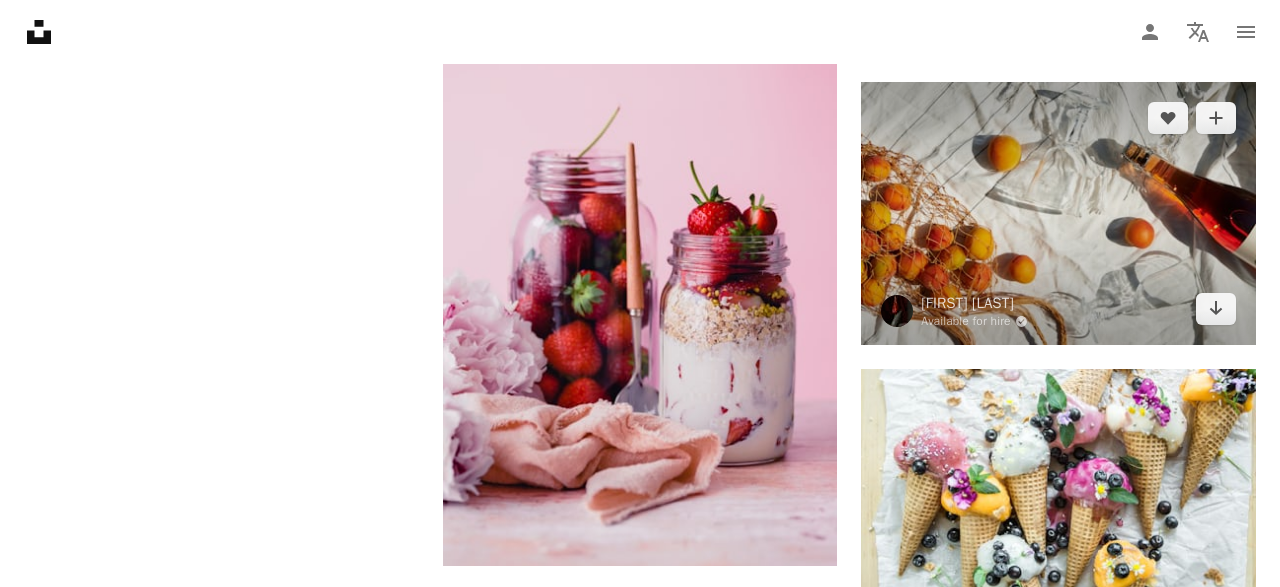 scroll, scrollTop: 3224, scrollLeft: 0, axis: vertical 